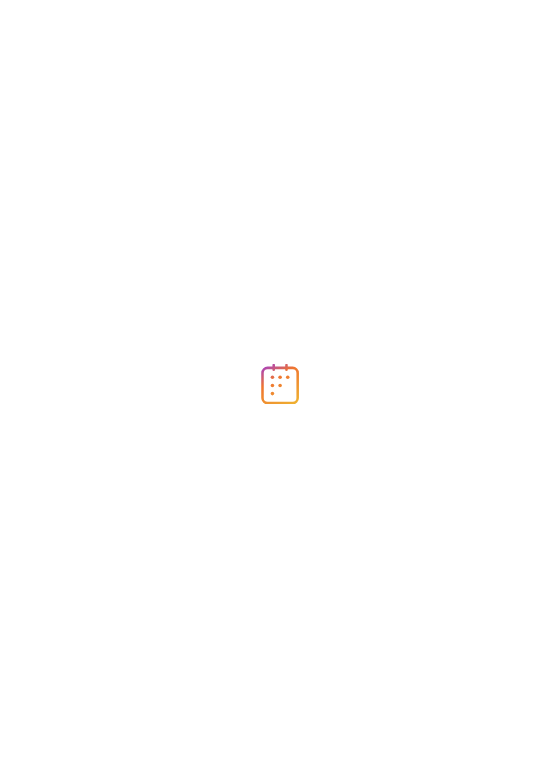 scroll, scrollTop: 0, scrollLeft: 0, axis: both 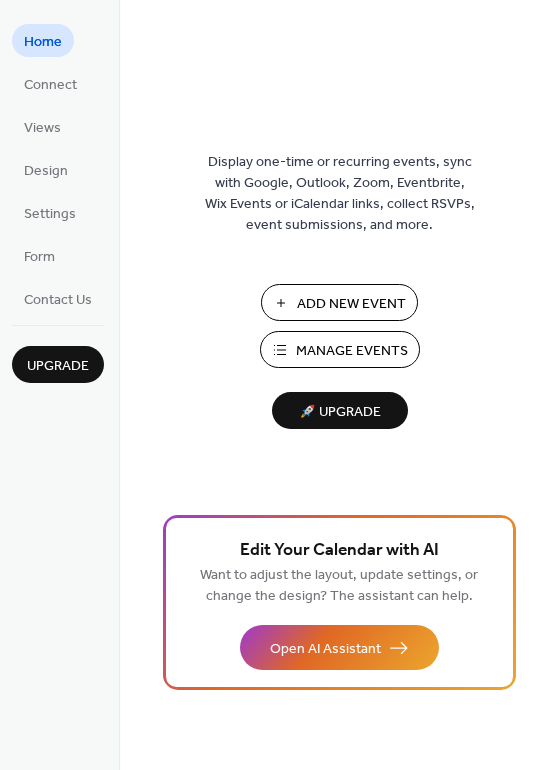 click on "Manage Events" at bounding box center [352, 351] 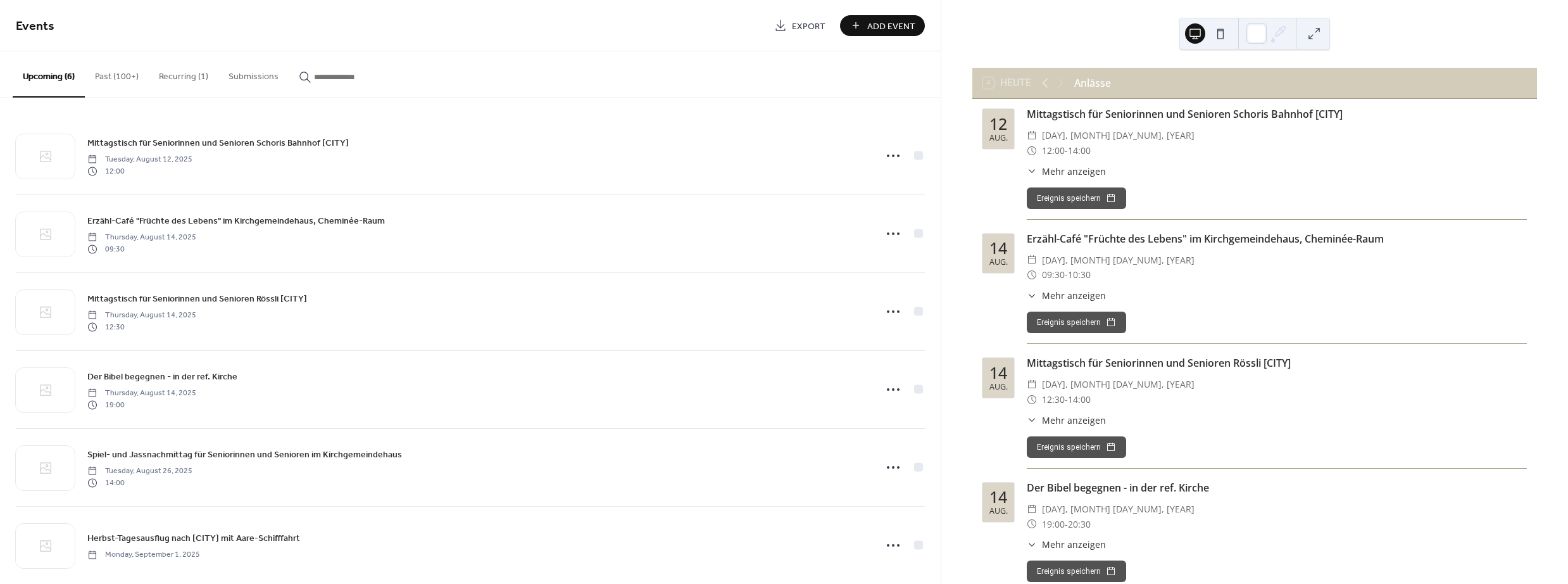 scroll, scrollTop: 0, scrollLeft: 0, axis: both 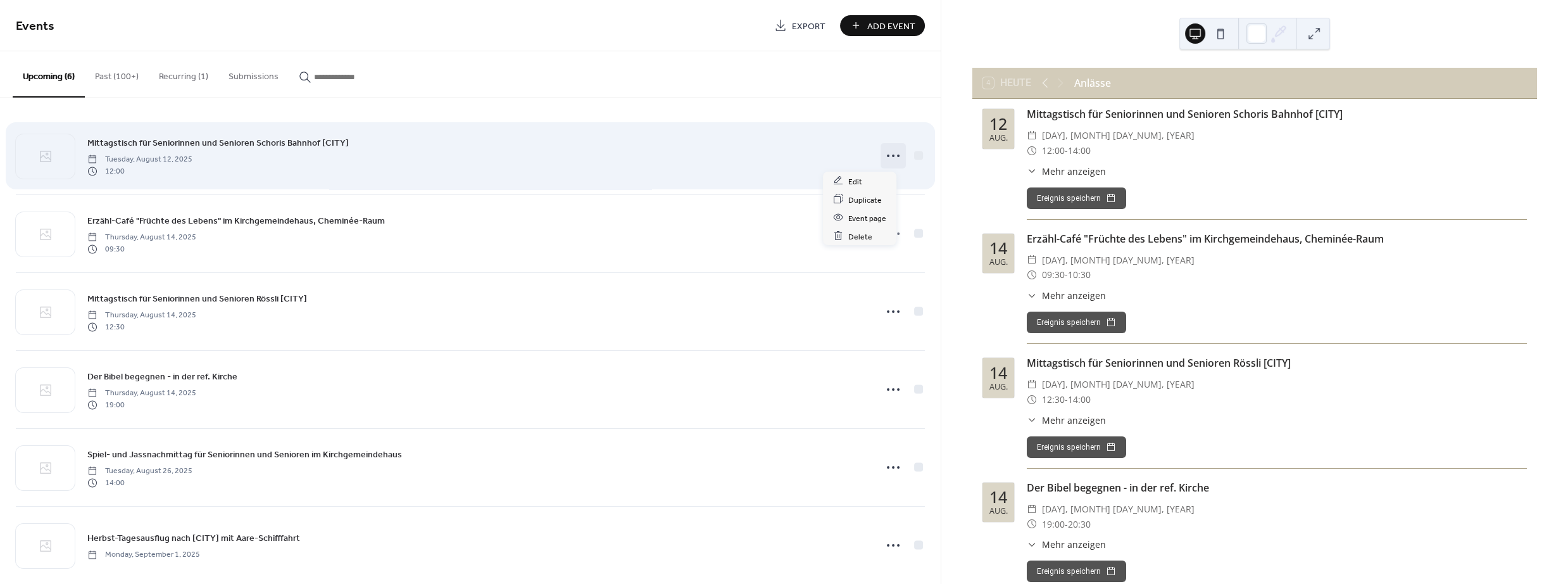 click 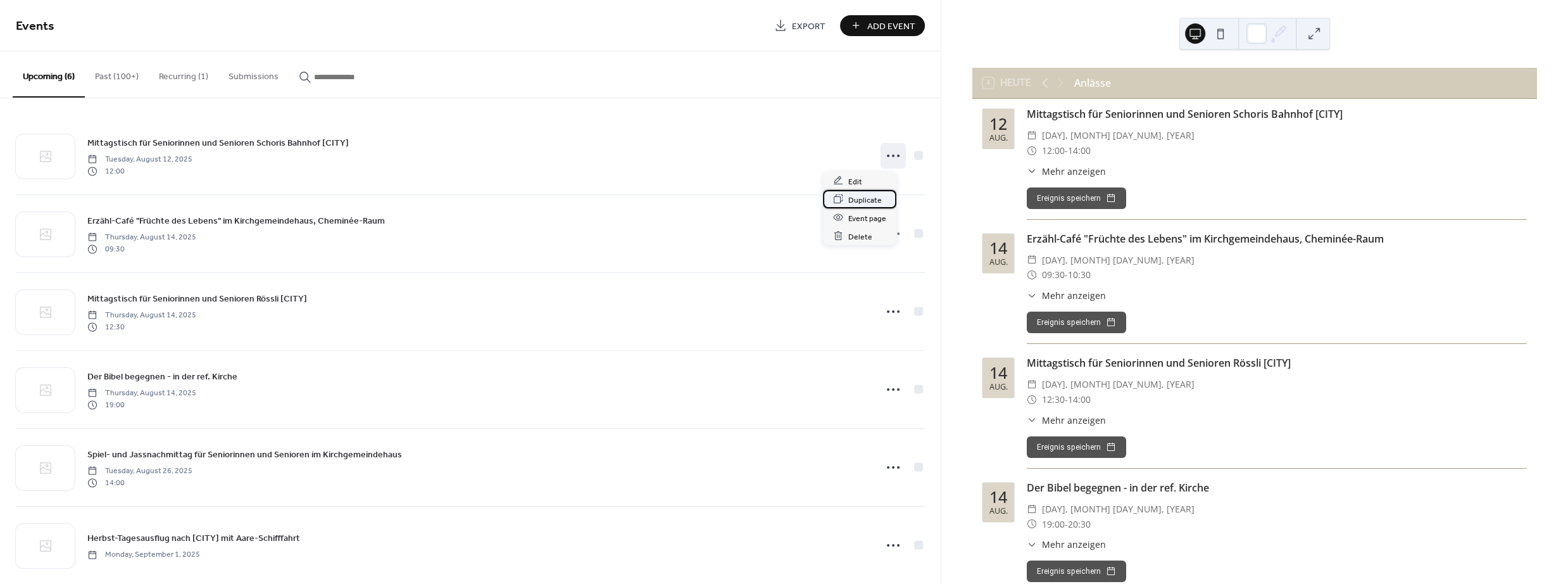 click on "Duplicate" at bounding box center [865, 200] 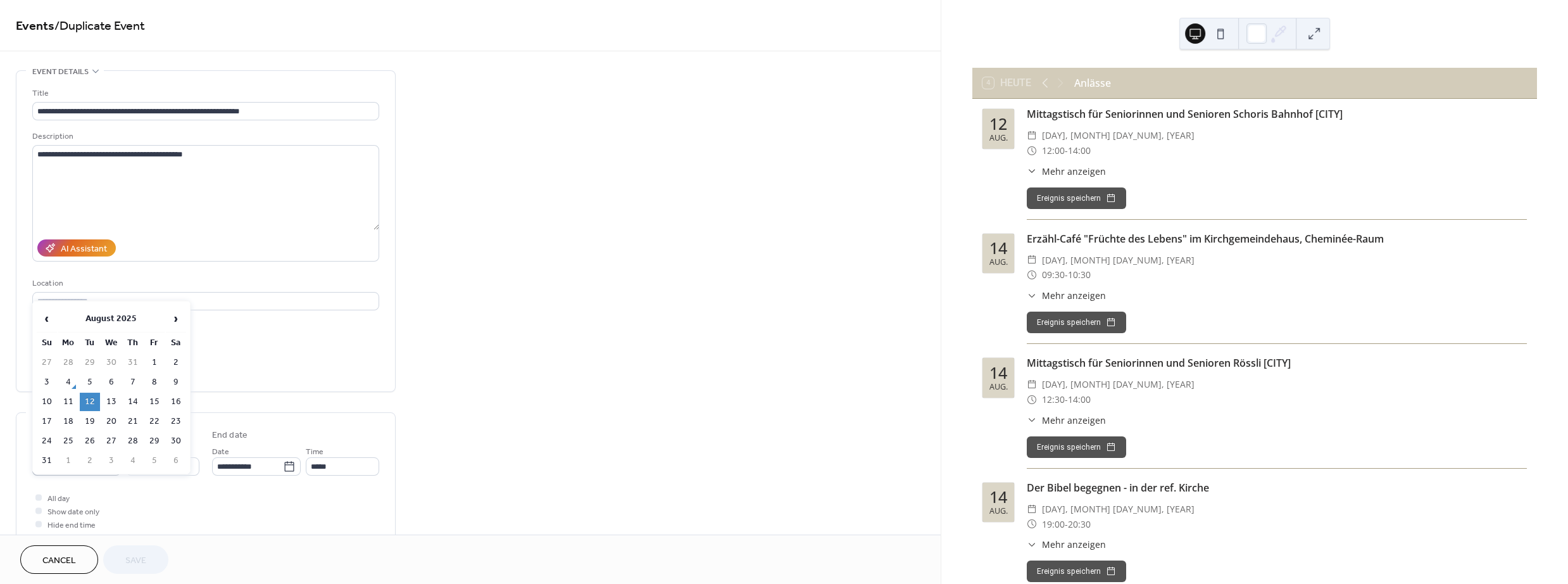 click on "**********" at bounding box center (77, 466) 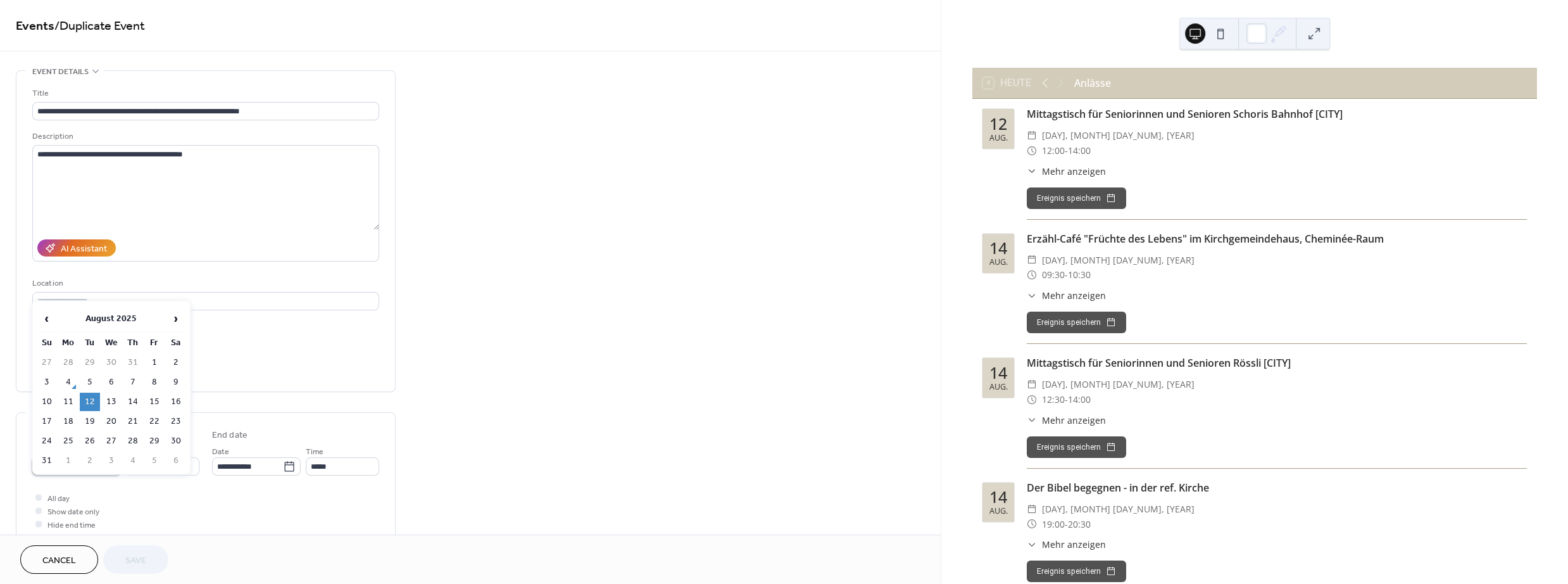 click on "**********" at bounding box center (68, 466) 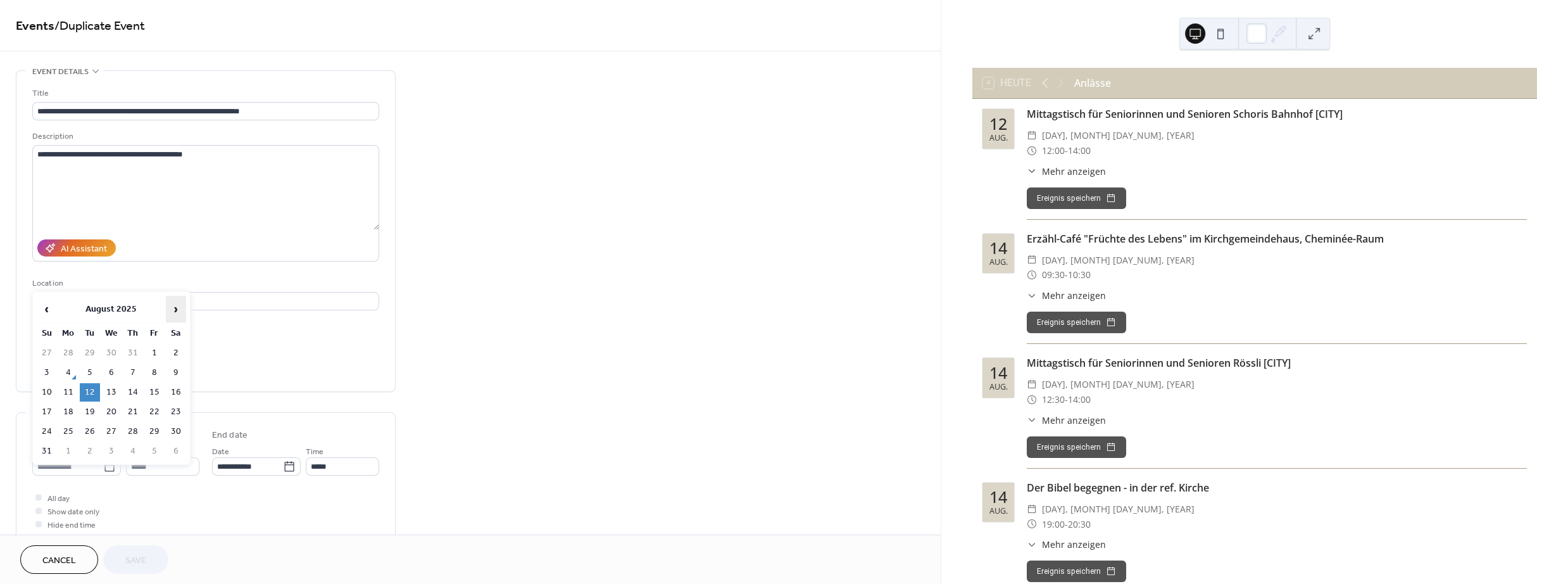click on "›" at bounding box center [176, 309] 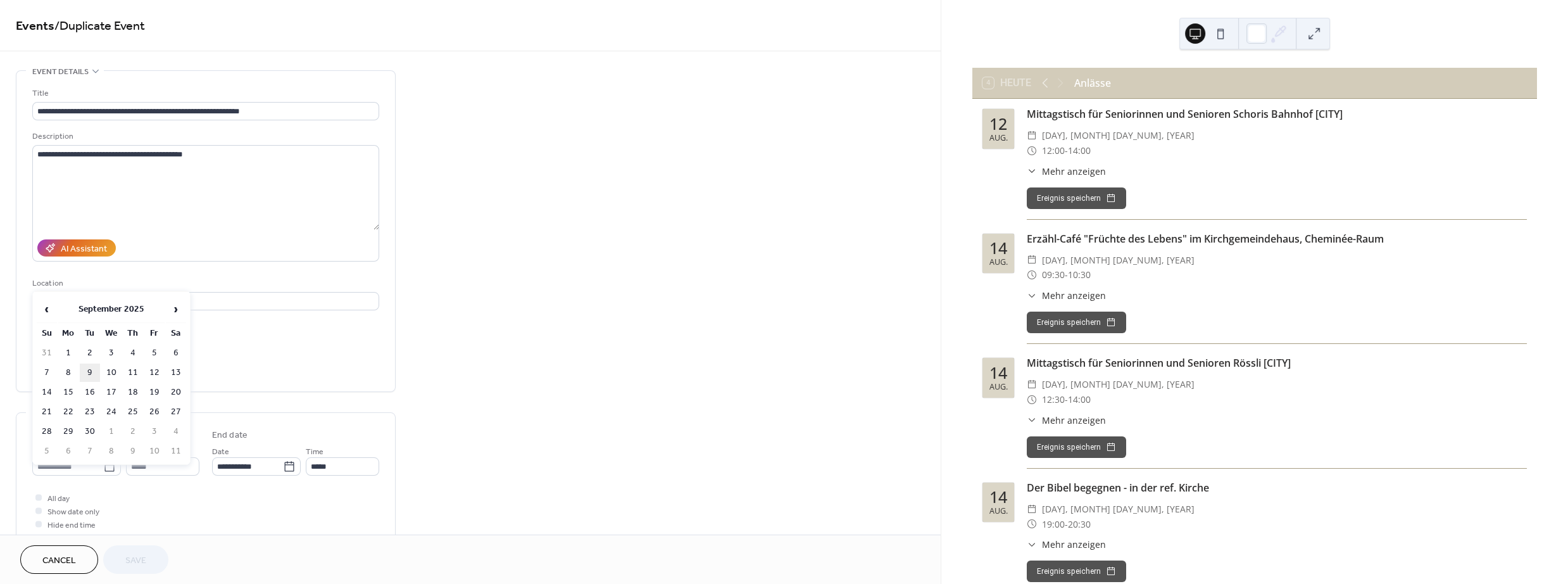 click on "9" at bounding box center [90, 372] 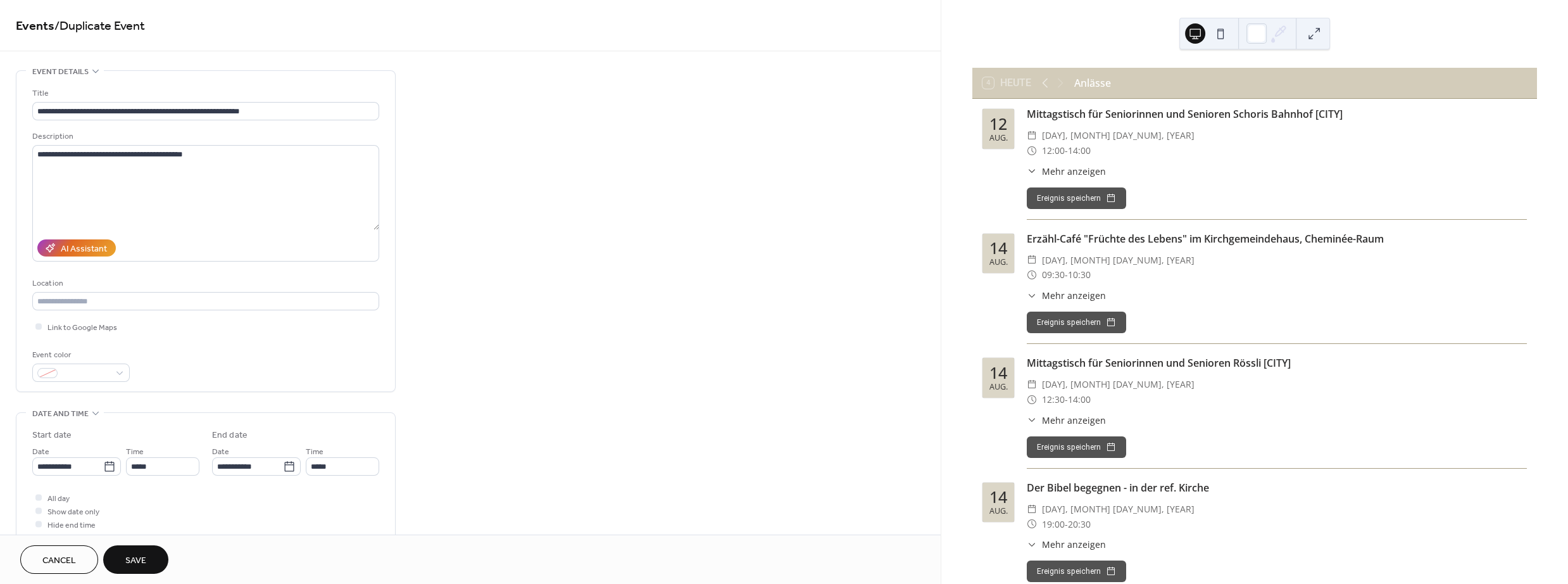 click on "Save" at bounding box center (135, 561) 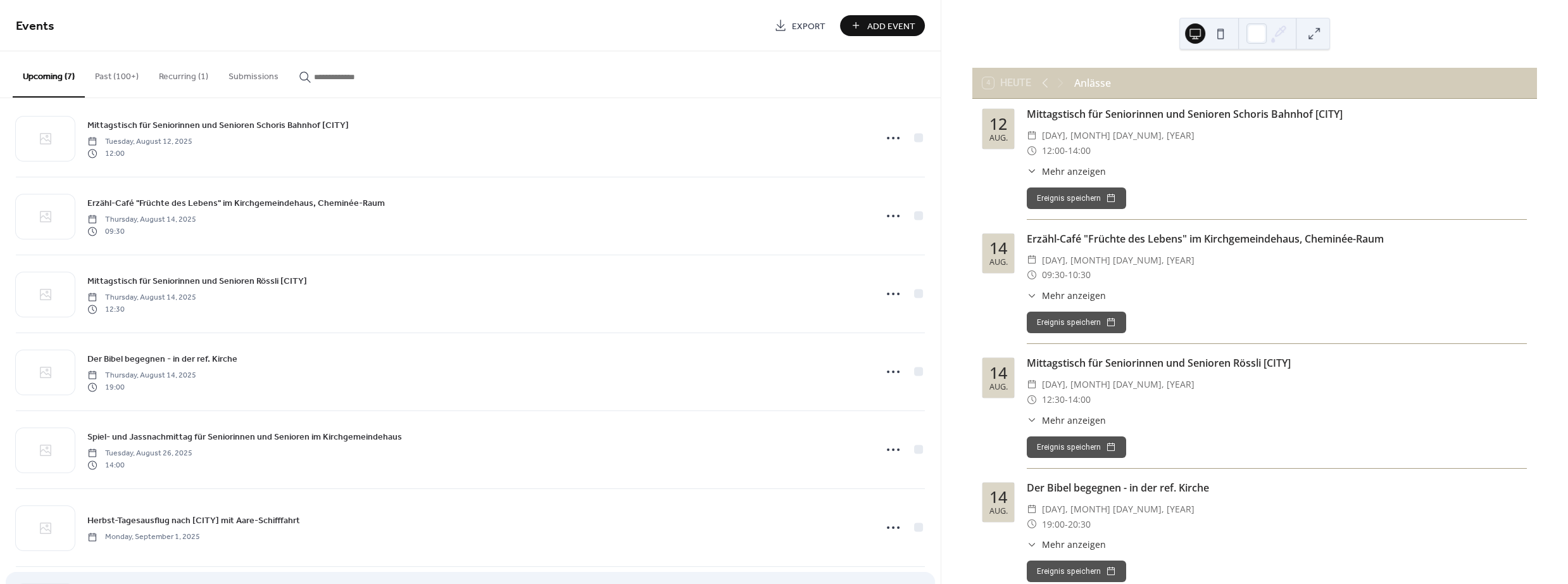 scroll, scrollTop: 0, scrollLeft: 0, axis: both 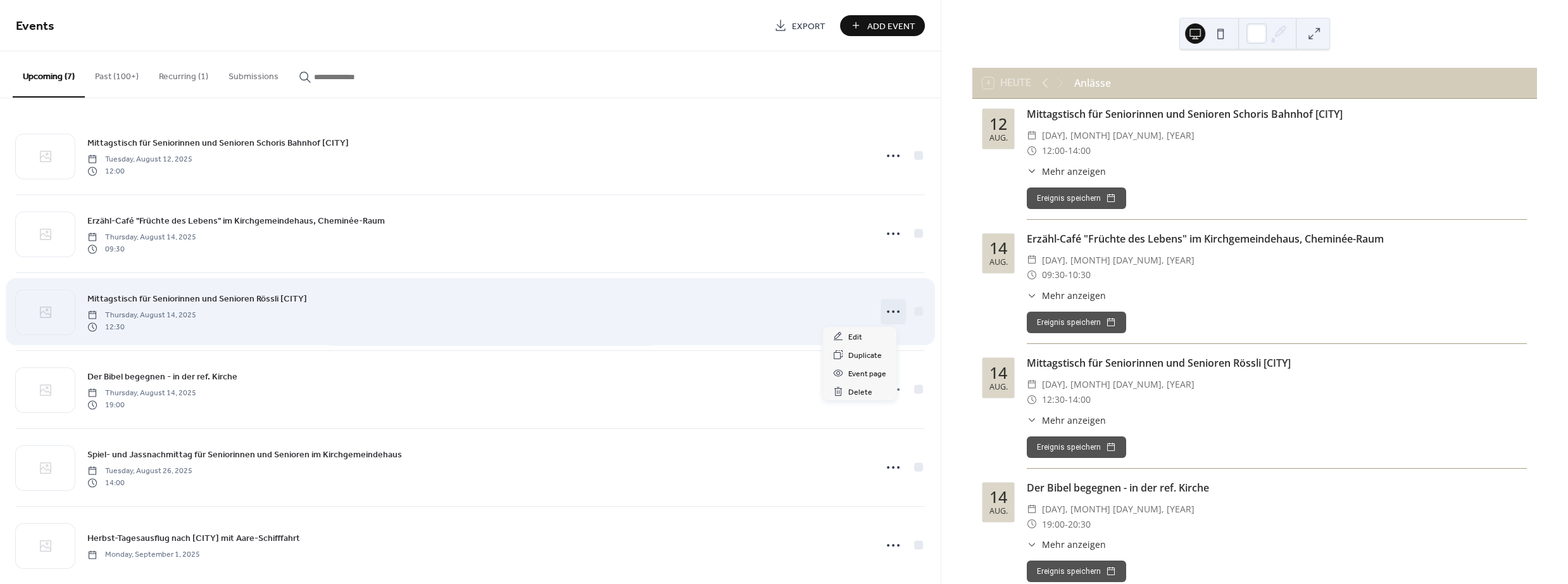 click 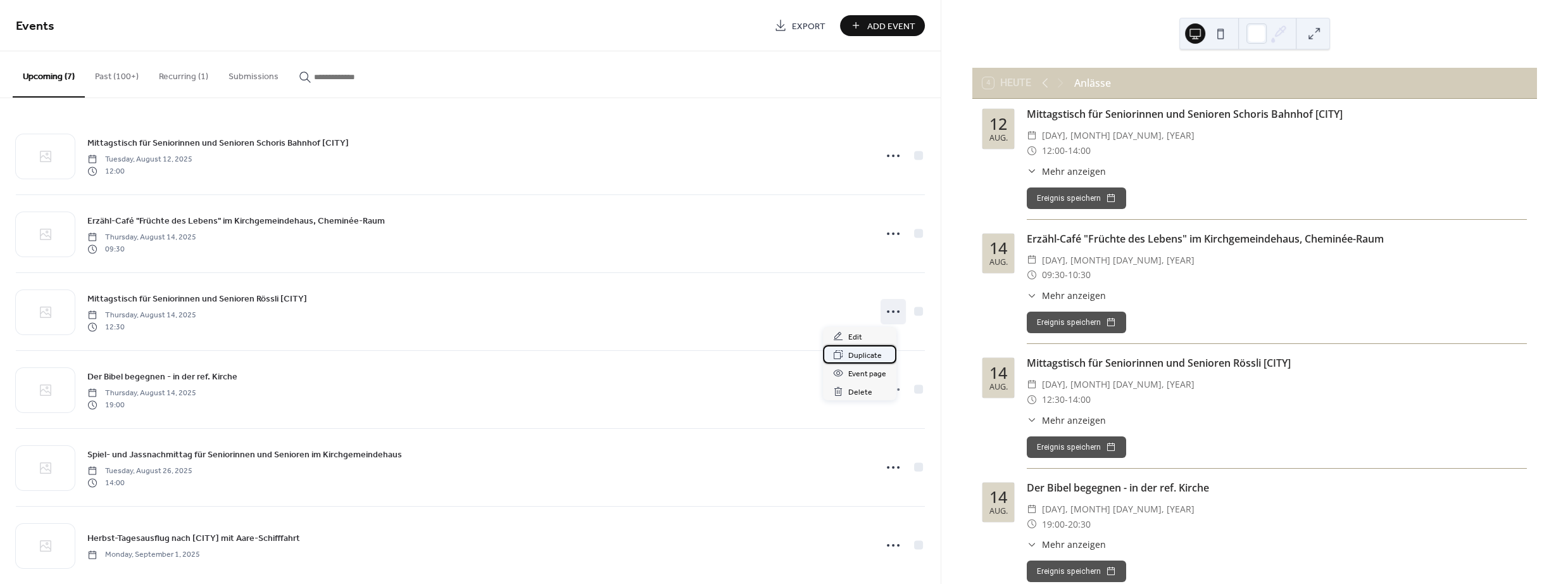 click on "Duplicate" at bounding box center [865, 355] 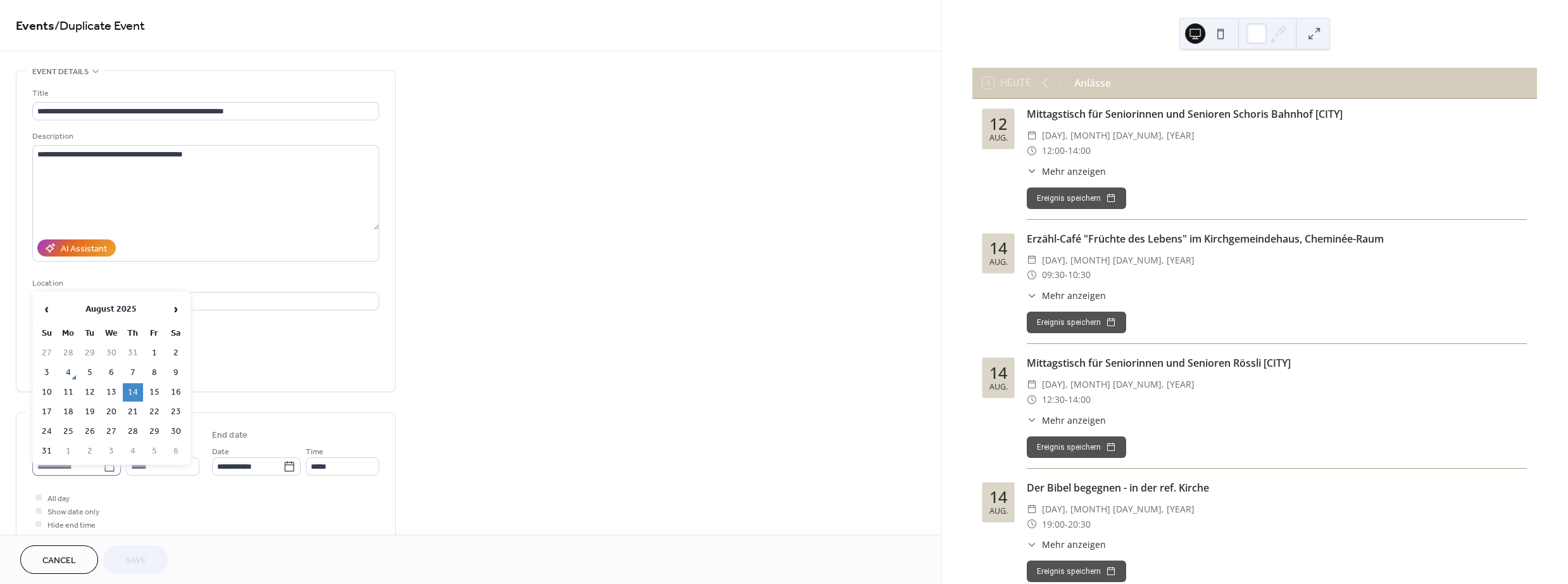 click 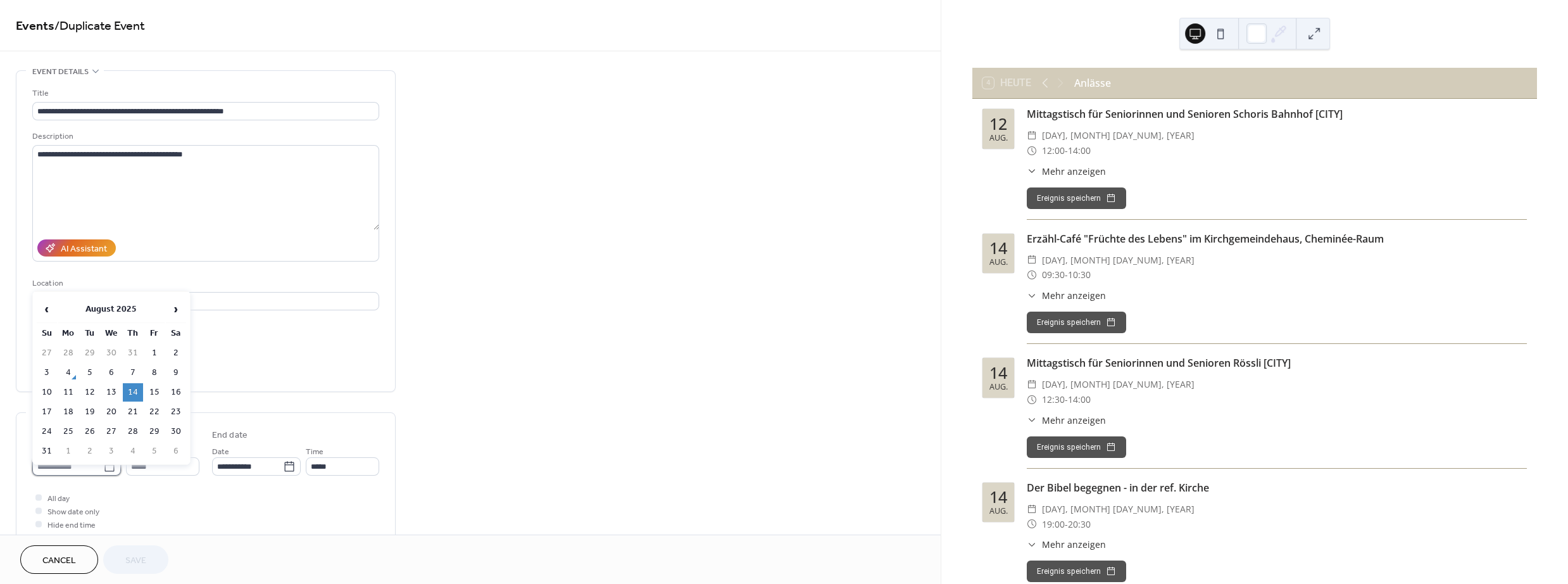 click on "**********" at bounding box center (68, 466) 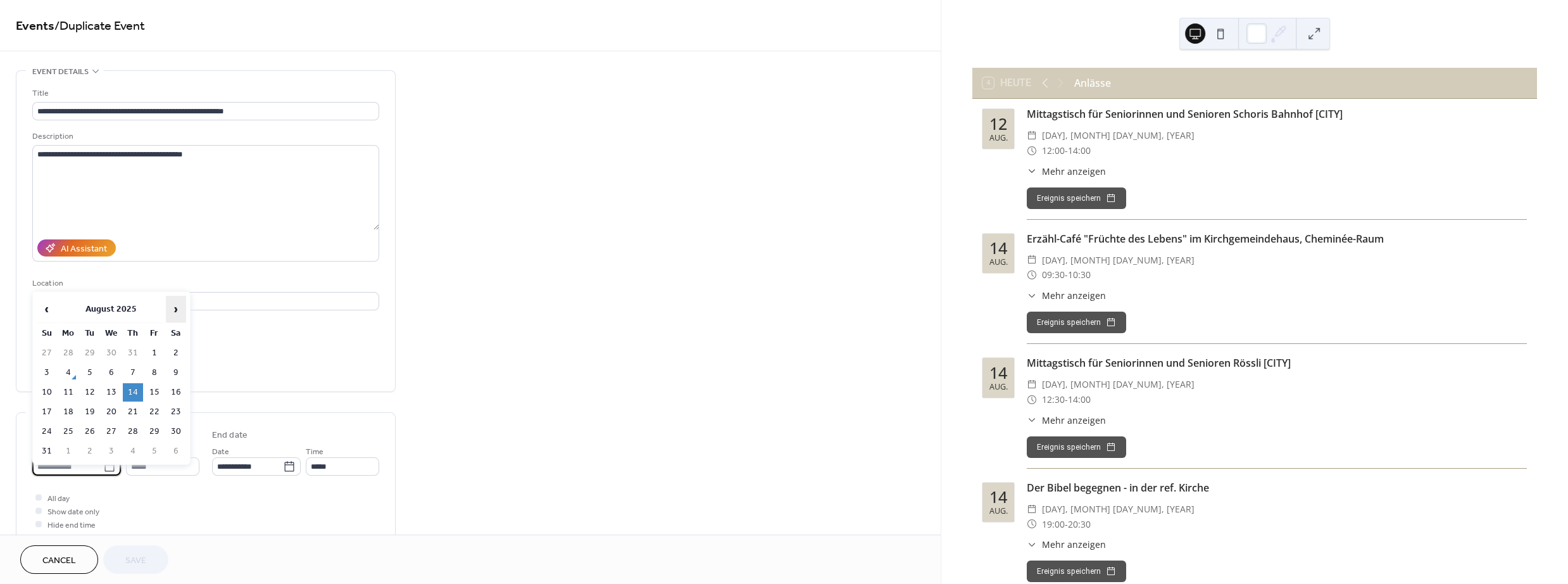click on "›" at bounding box center [176, 309] 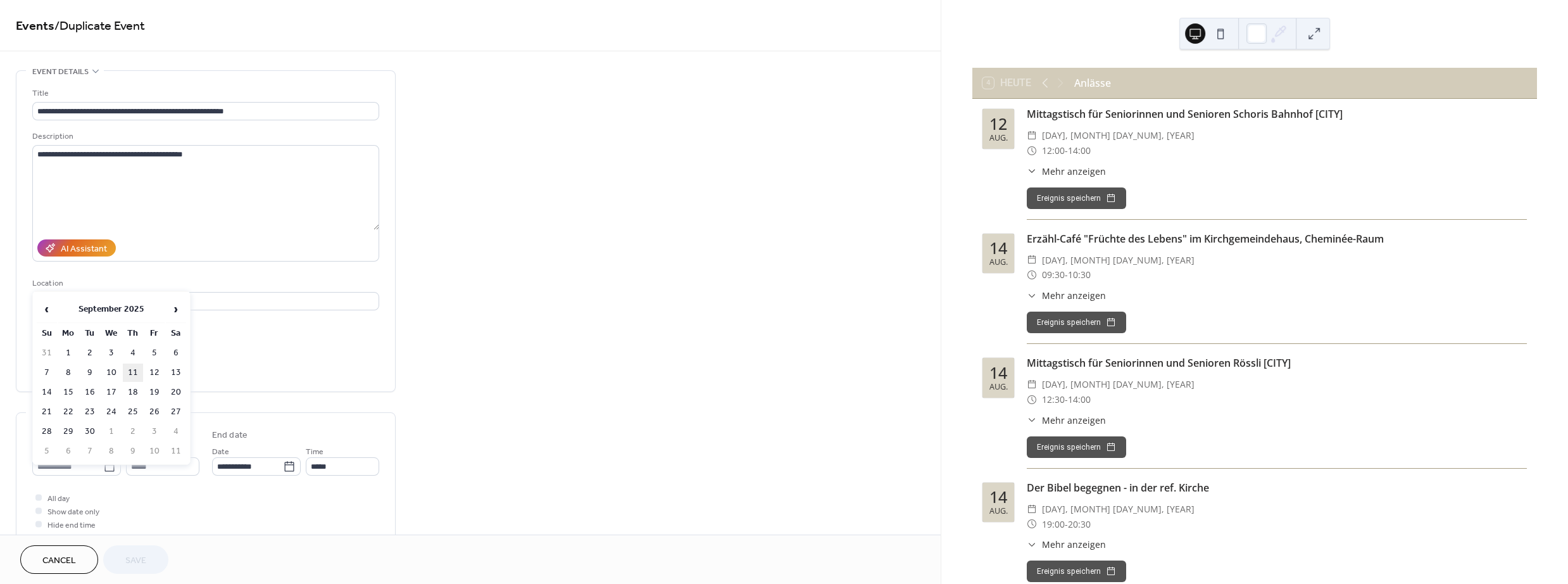 click on "11" at bounding box center [133, 372] 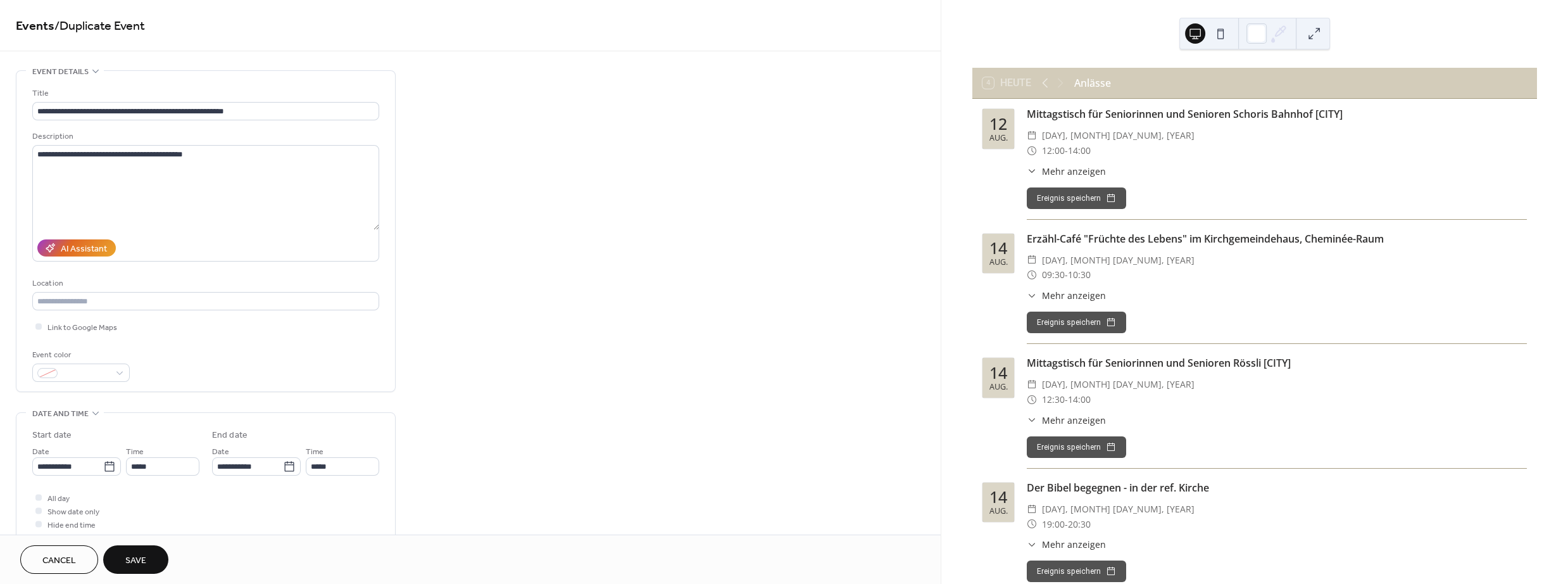 click on "Save" at bounding box center [135, 559] 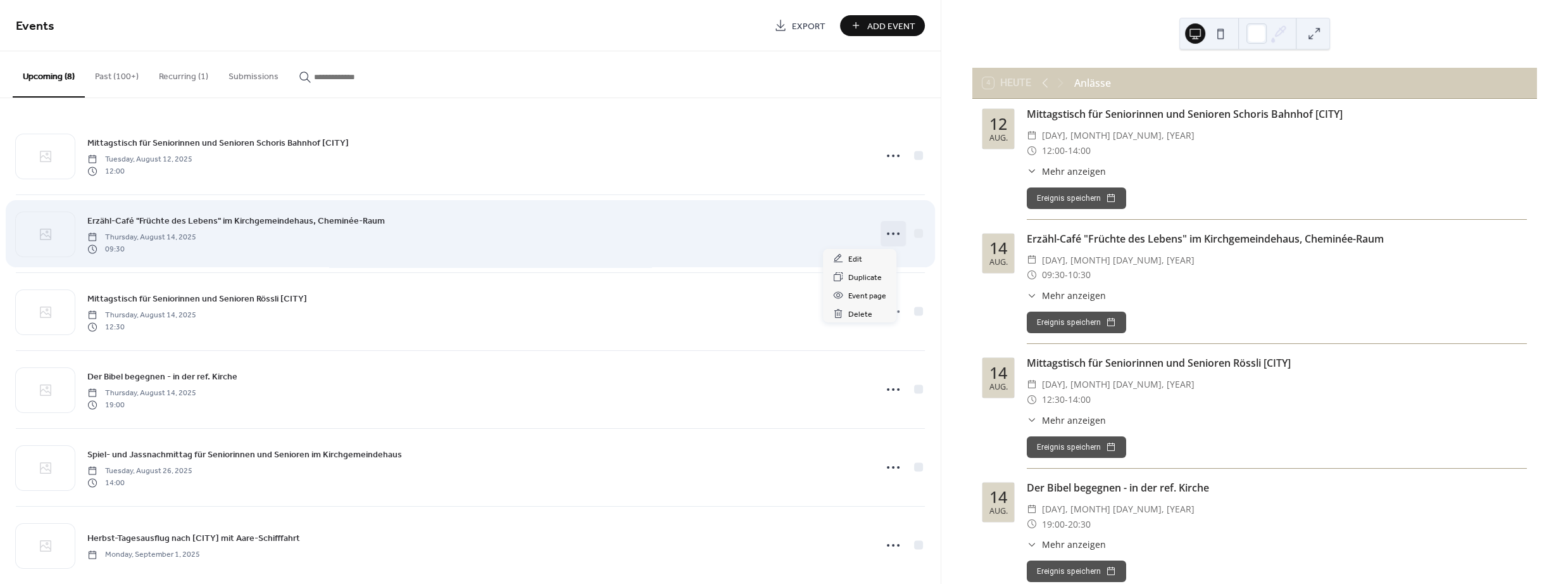 click 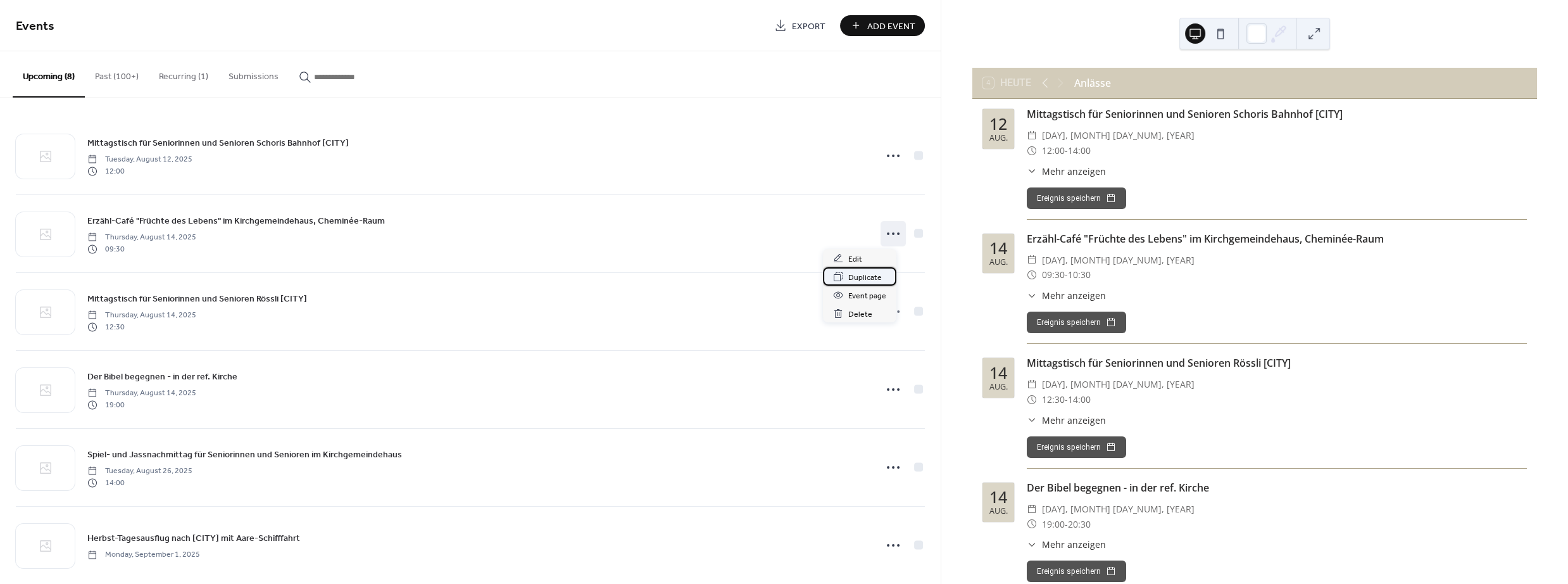click on "Duplicate" at bounding box center (865, 277) 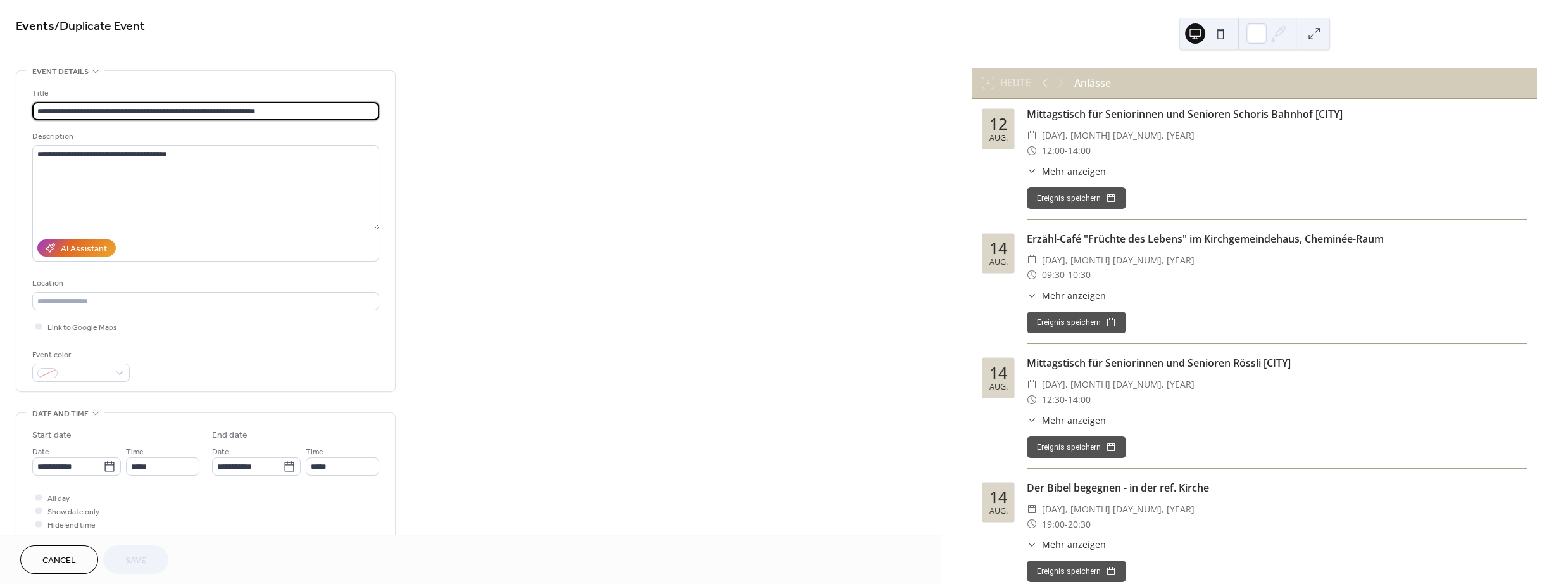 click on "**********" at bounding box center [206, 111] 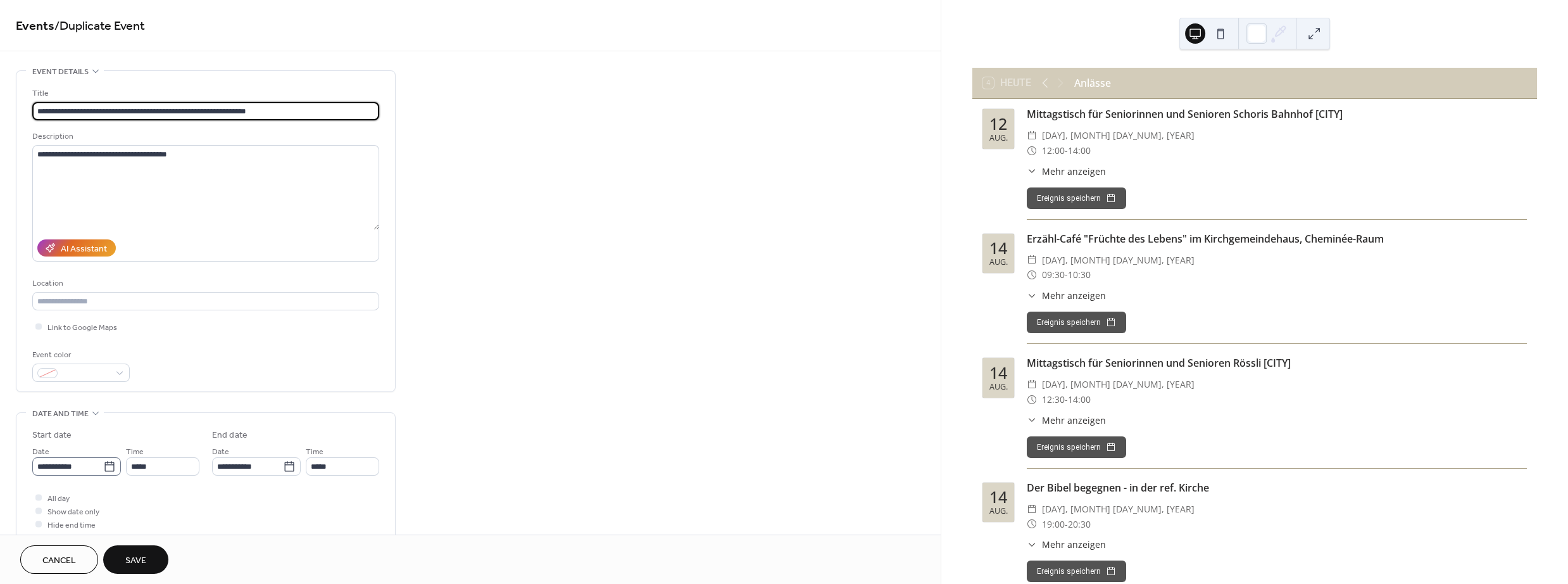 type on "**********" 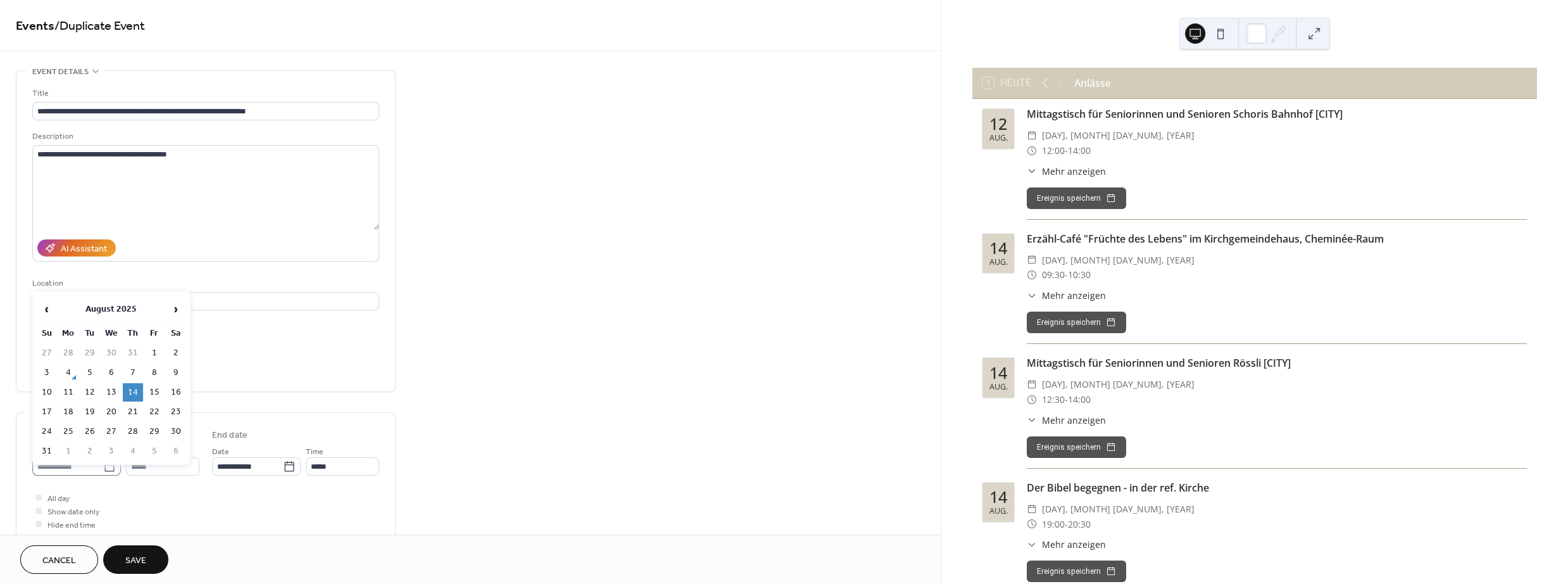click 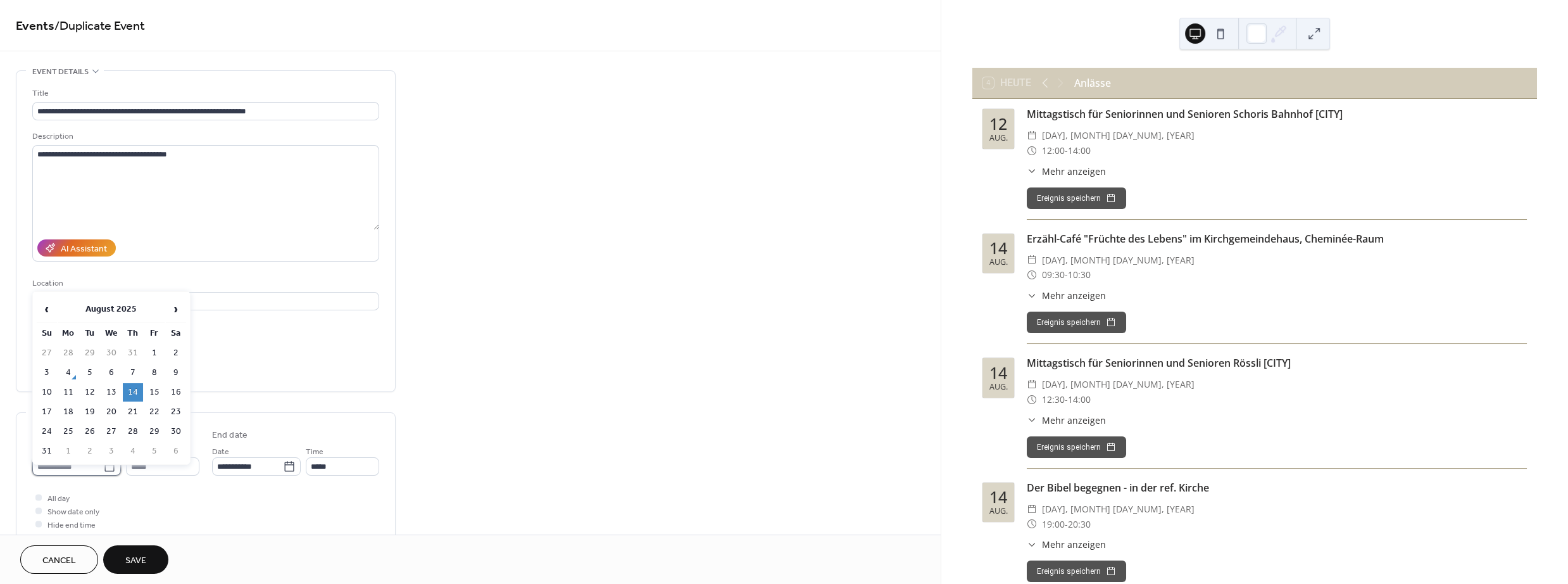 click on "**********" at bounding box center [68, 466] 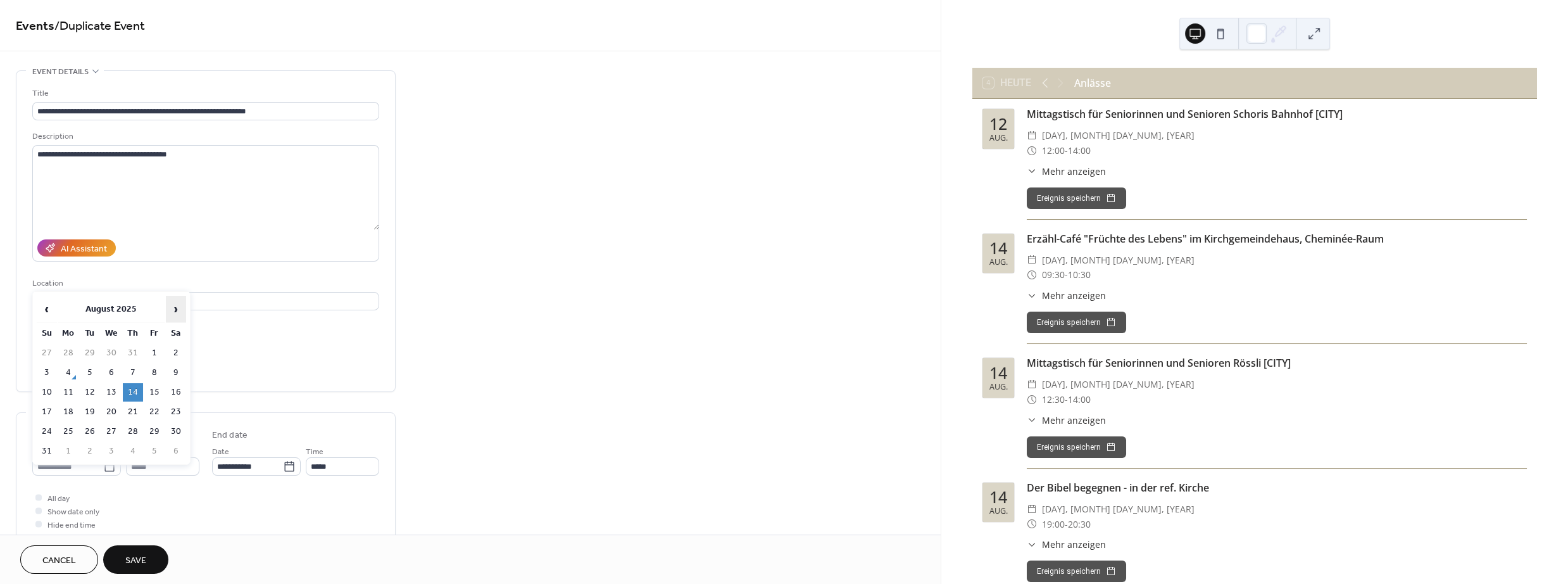 click on "›" at bounding box center [176, 309] 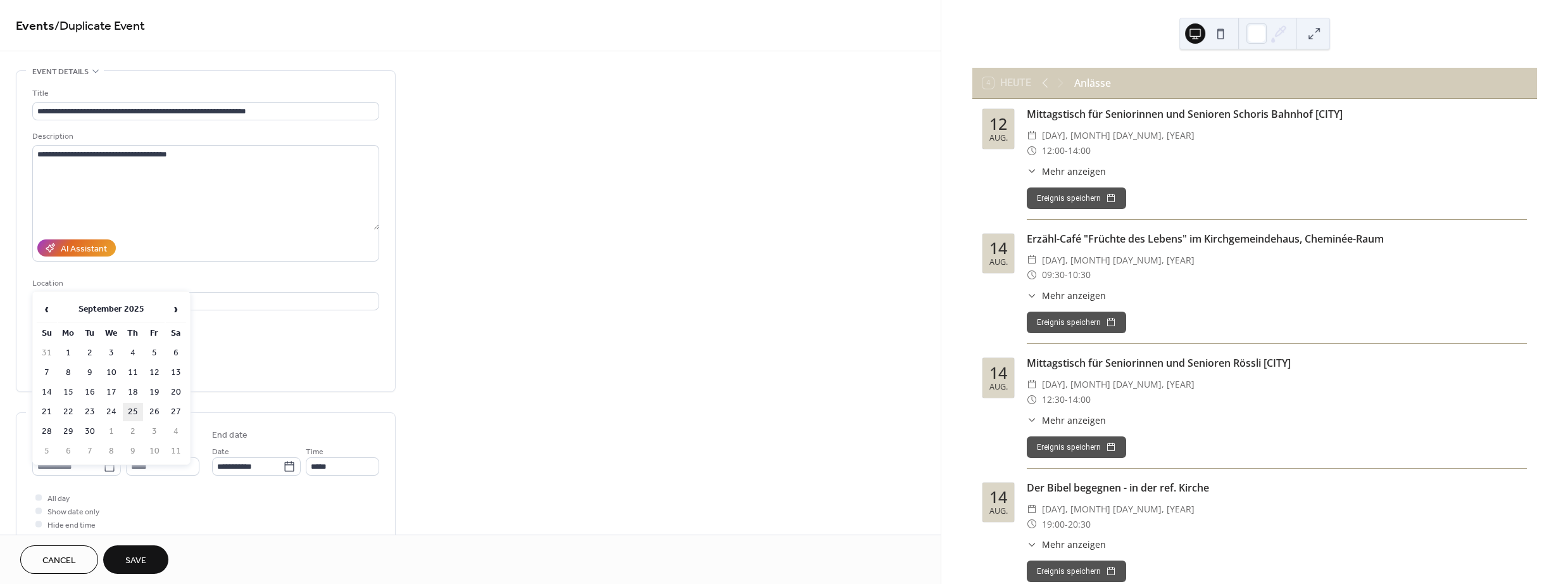click on "25" at bounding box center (133, 412) 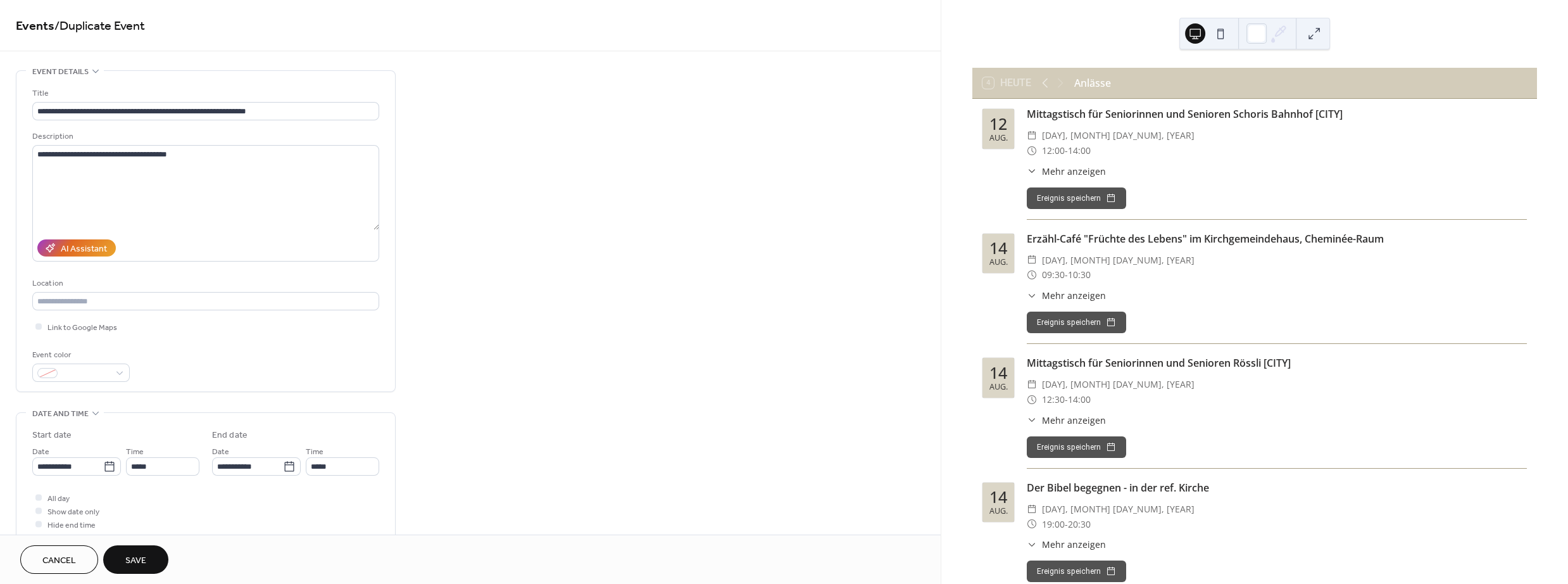 type on "**********" 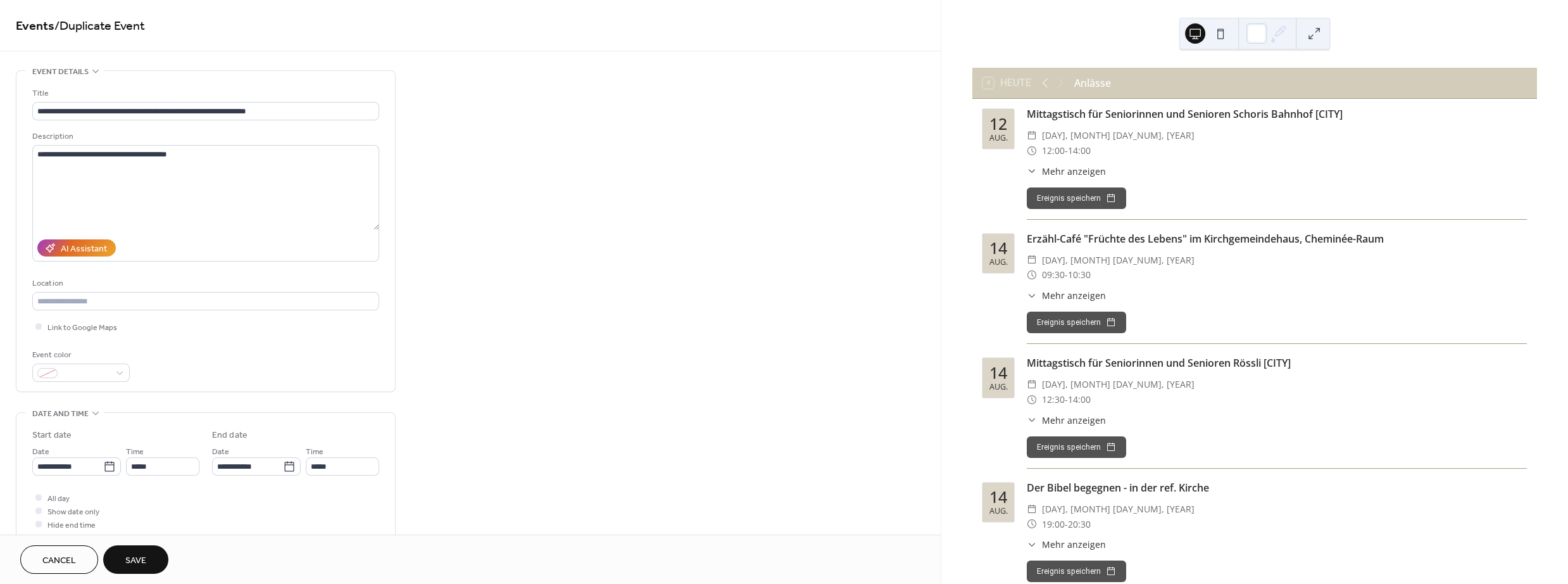type on "**********" 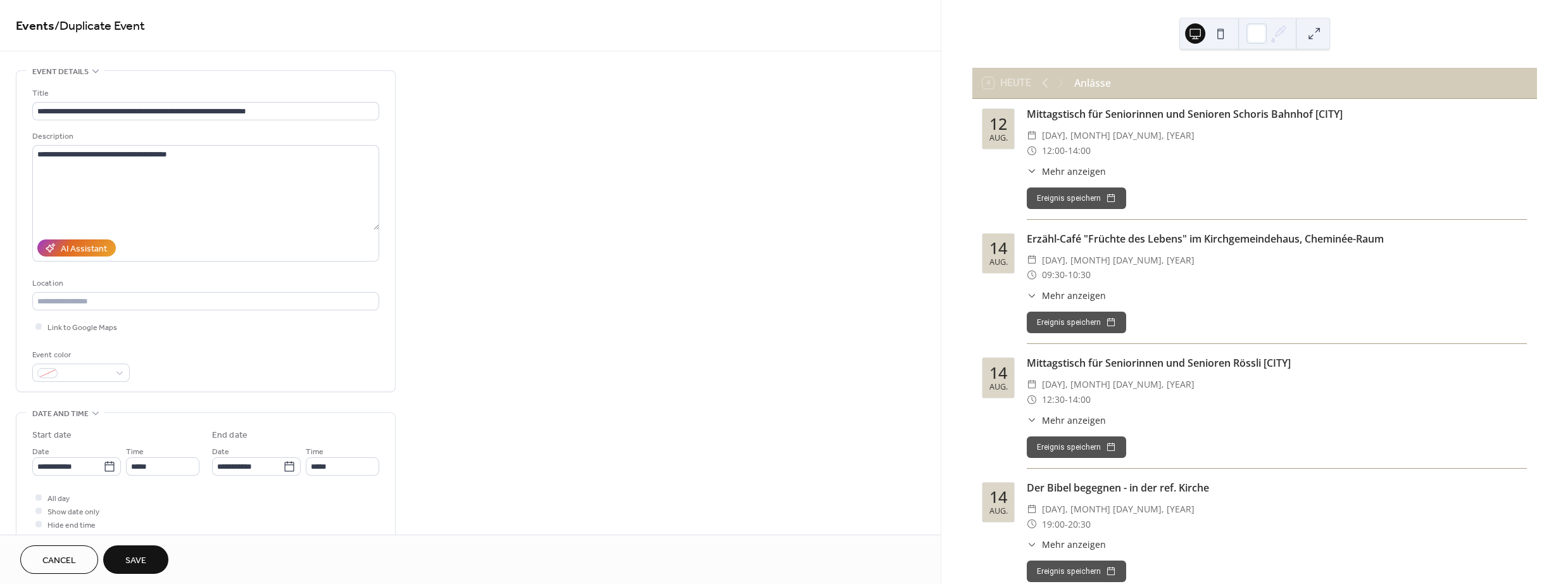 click on "Save" at bounding box center [135, 559] 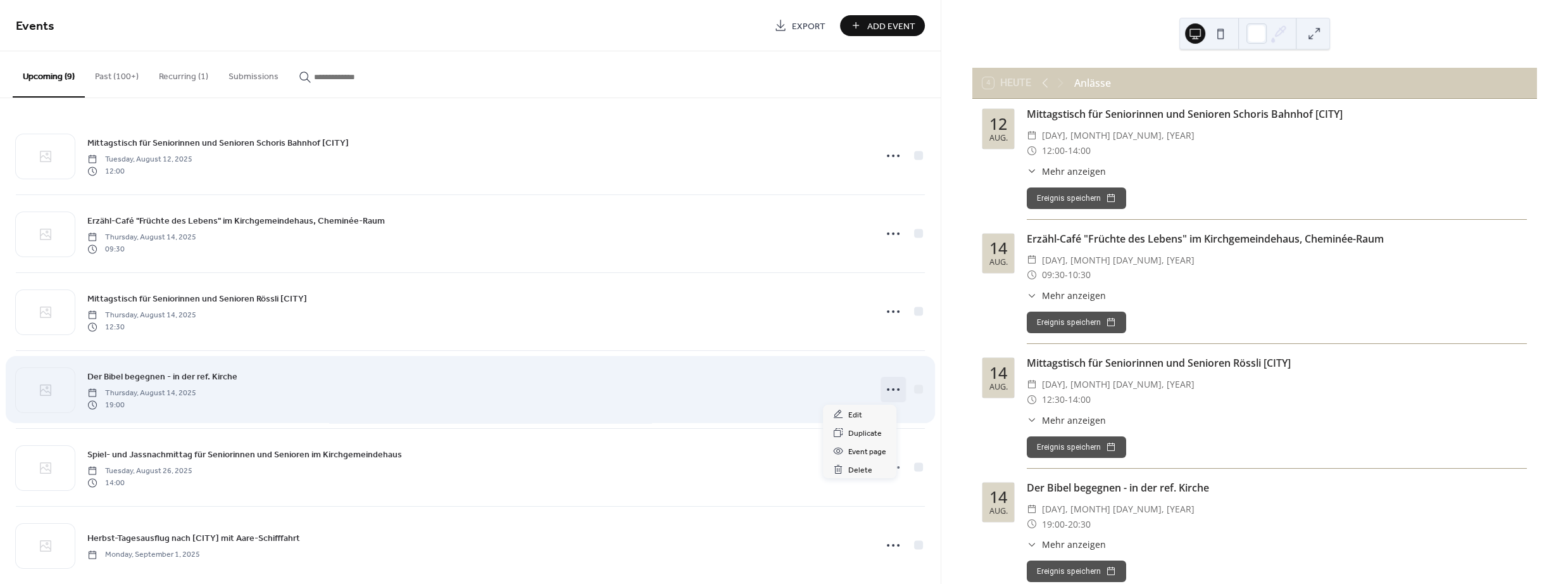 click 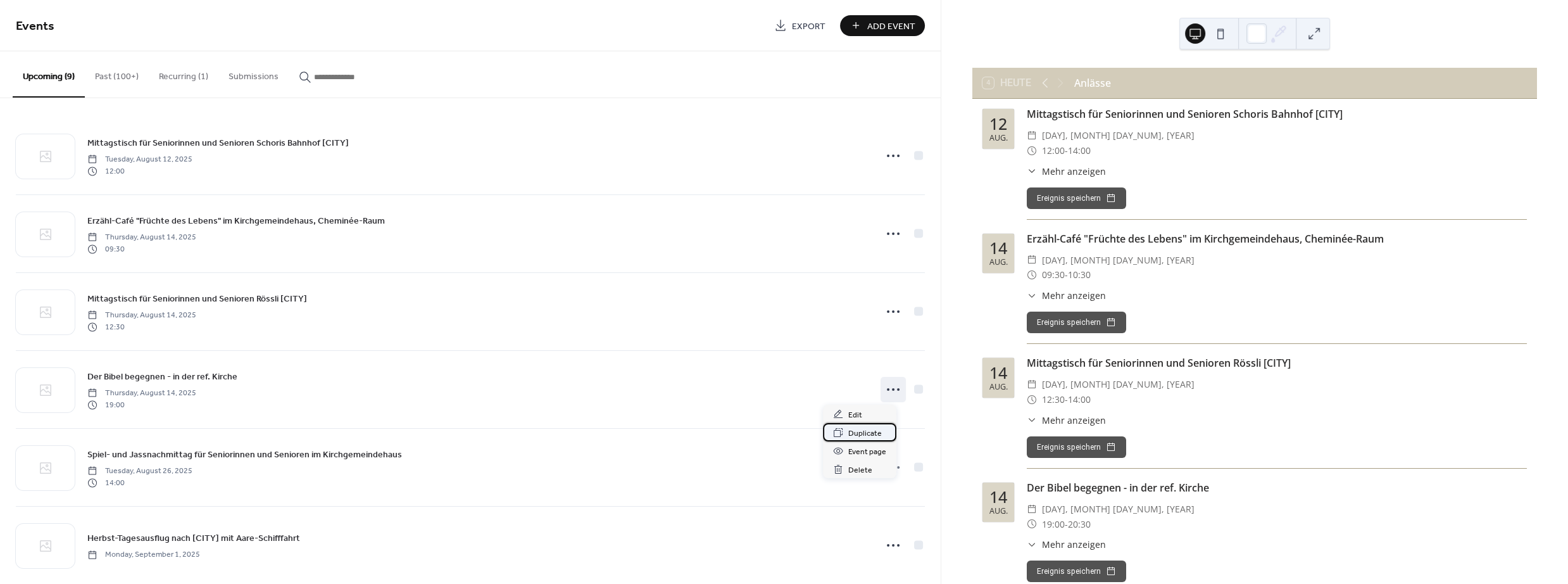 click on "Duplicate" at bounding box center (865, 433) 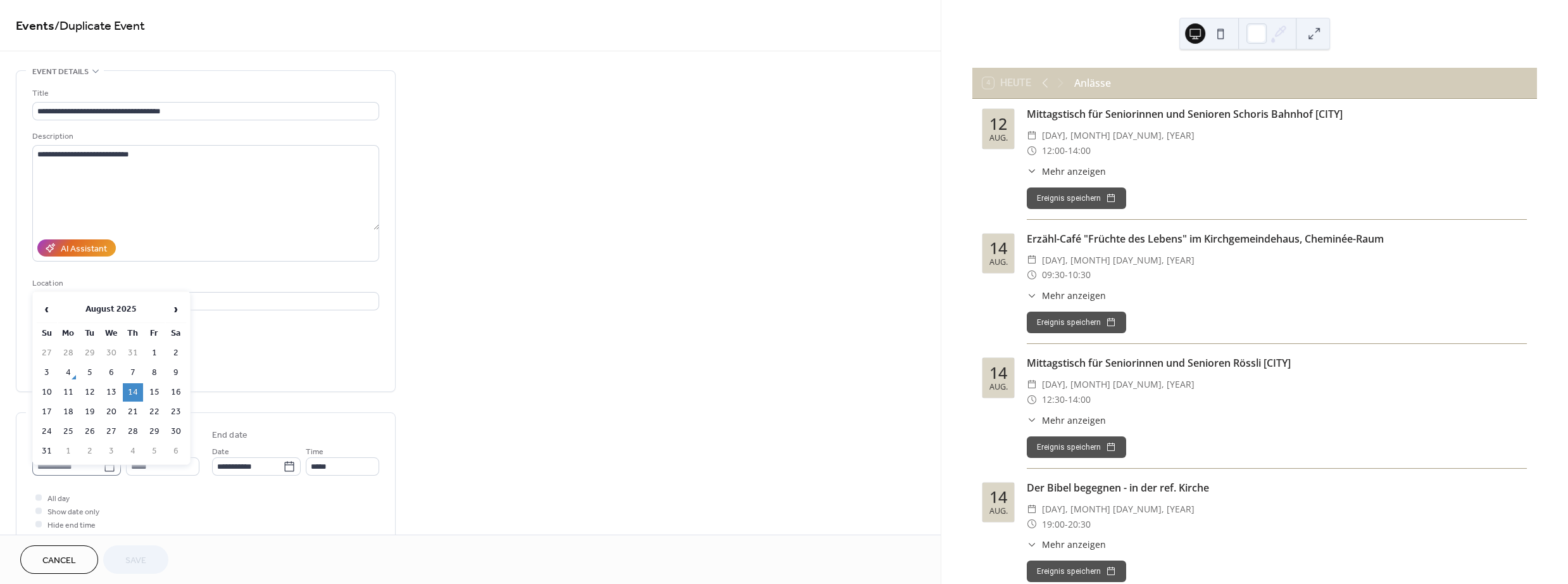 click 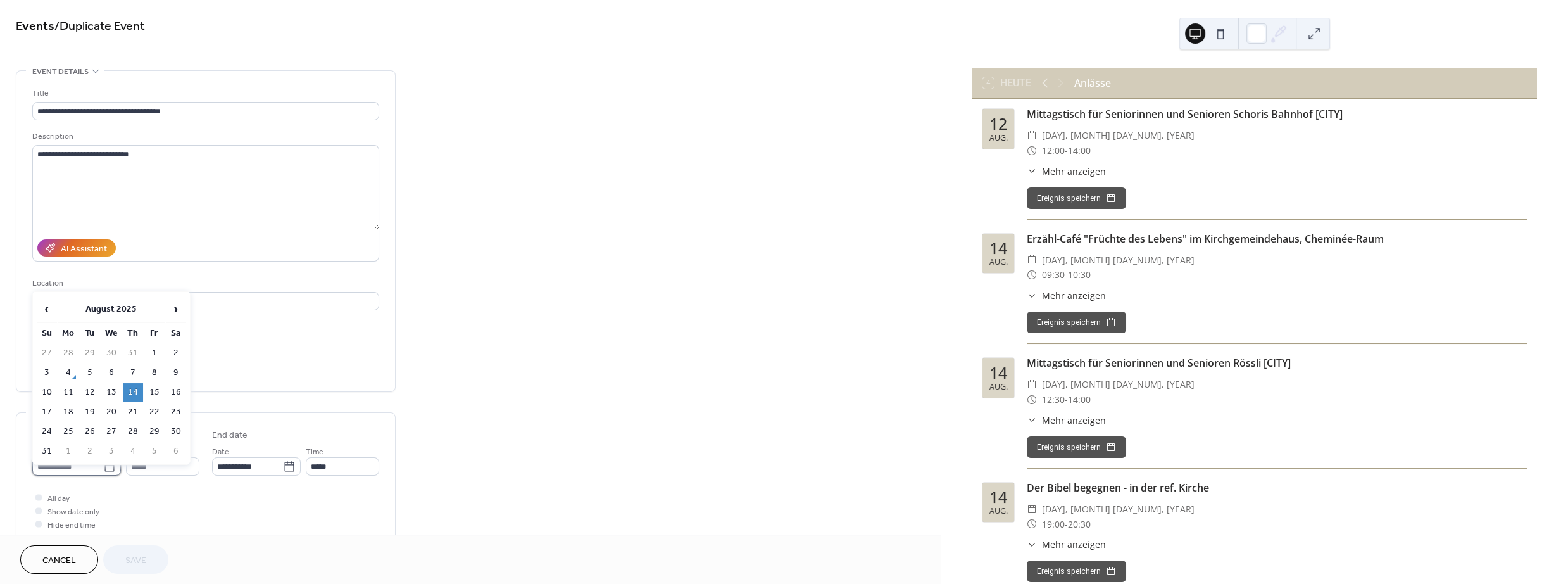 click on "**********" at bounding box center [68, 466] 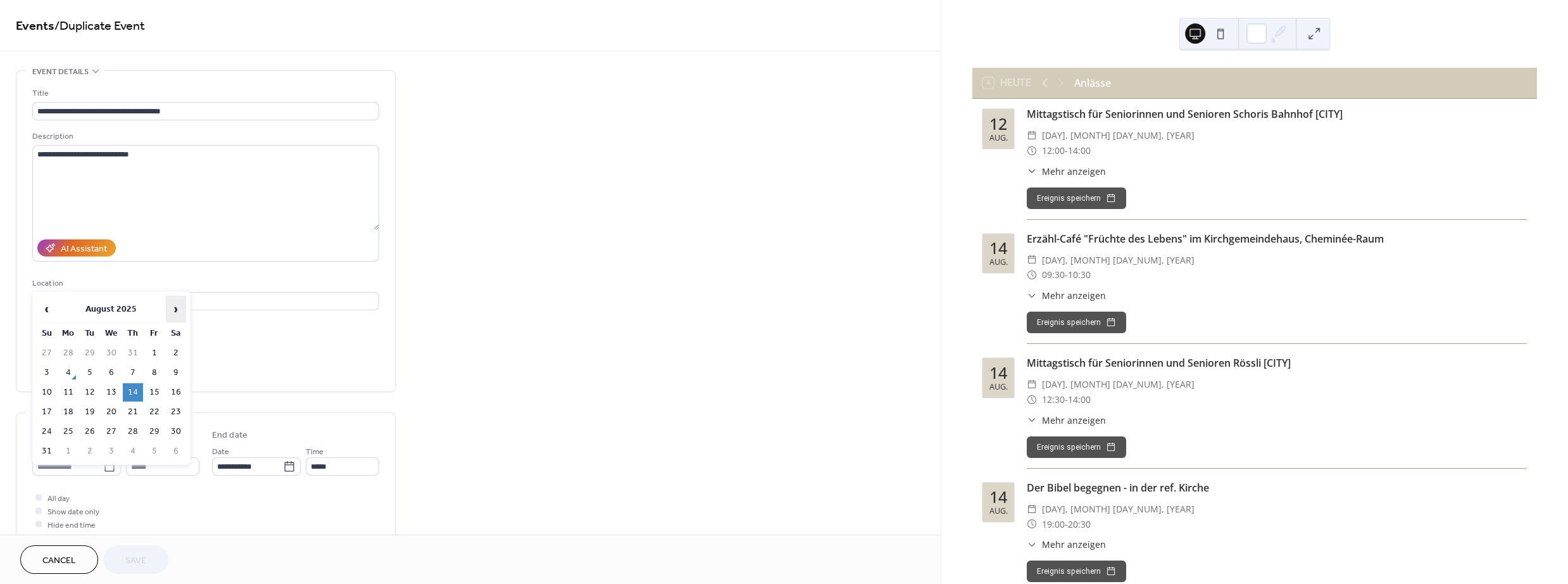 click on "›" at bounding box center [176, 309] 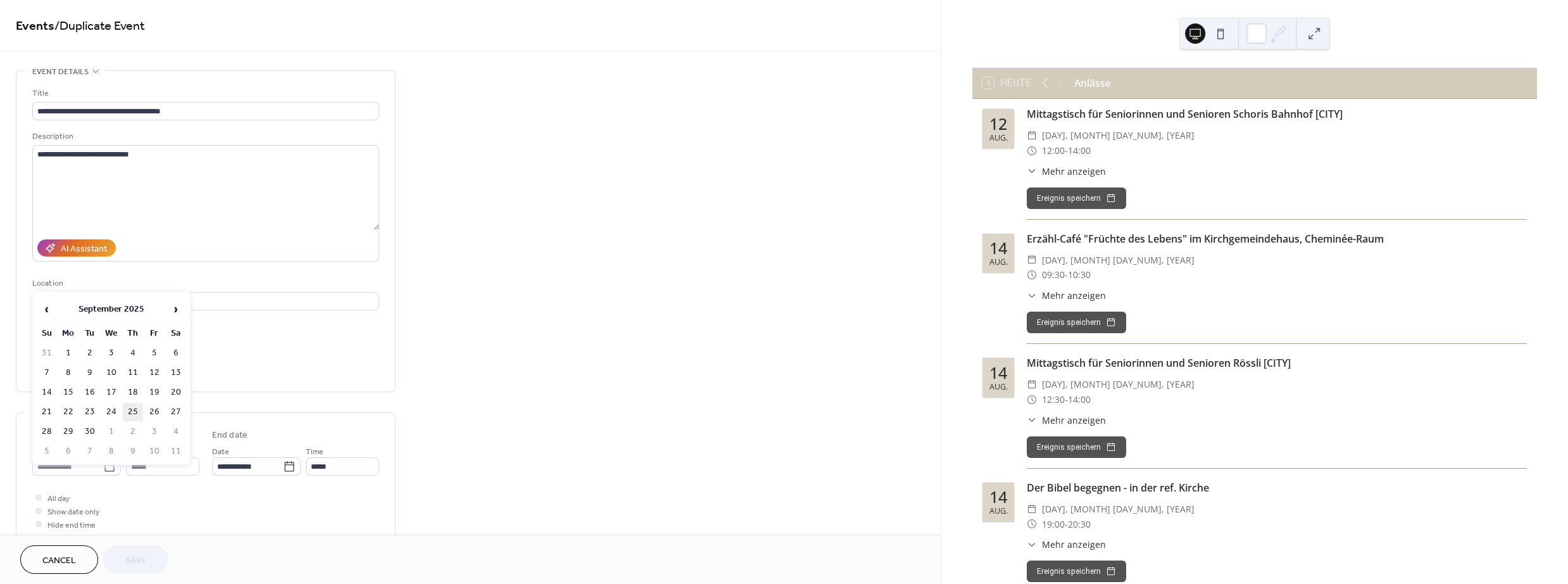 click on "25" at bounding box center [133, 412] 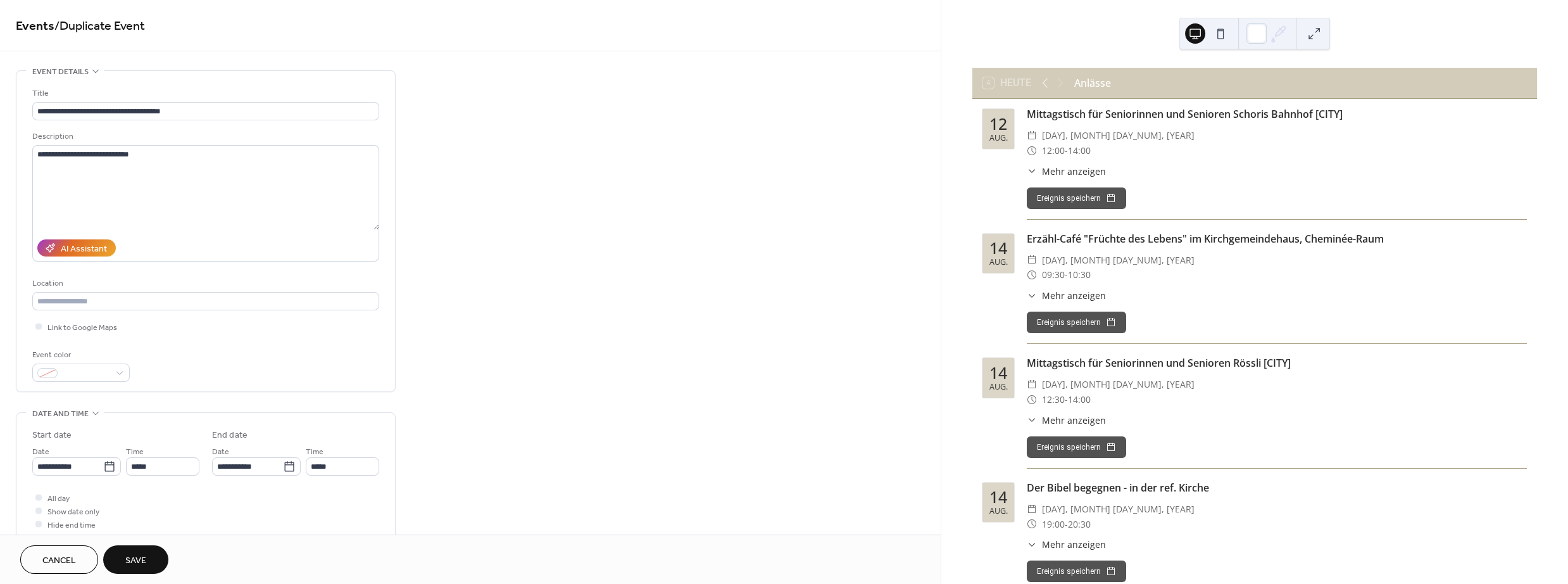 click on "Save" at bounding box center [135, 561] 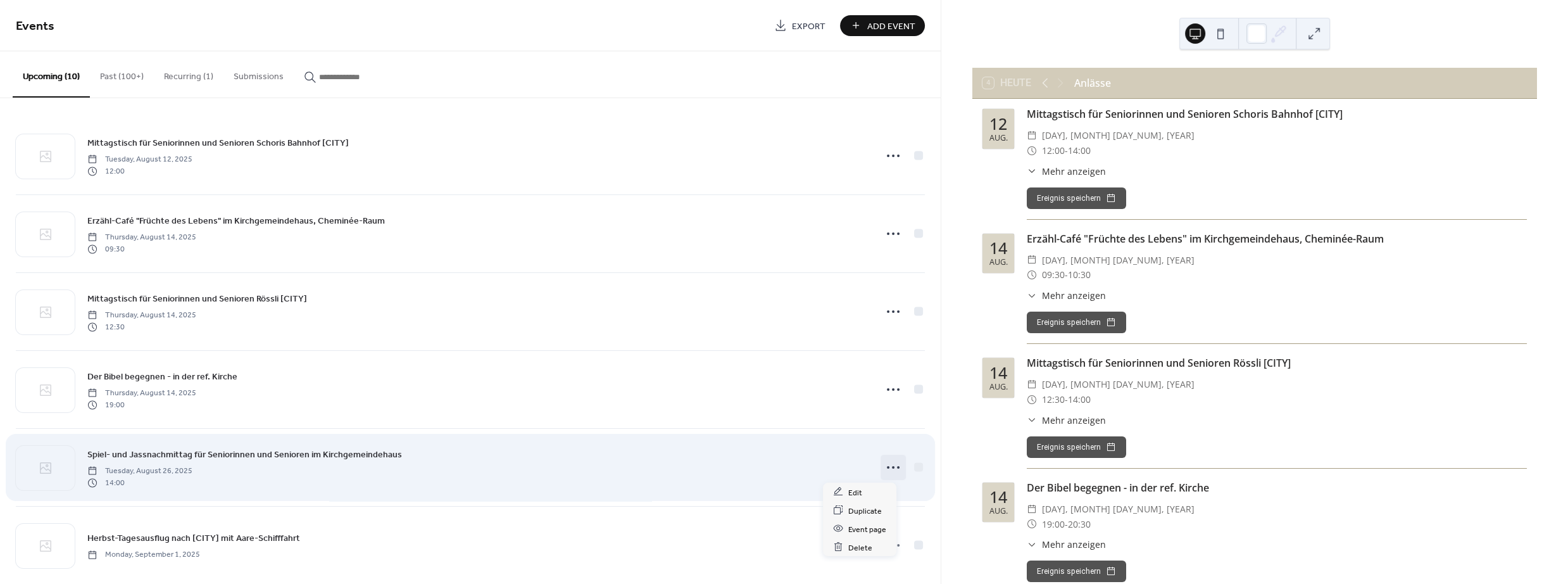 click 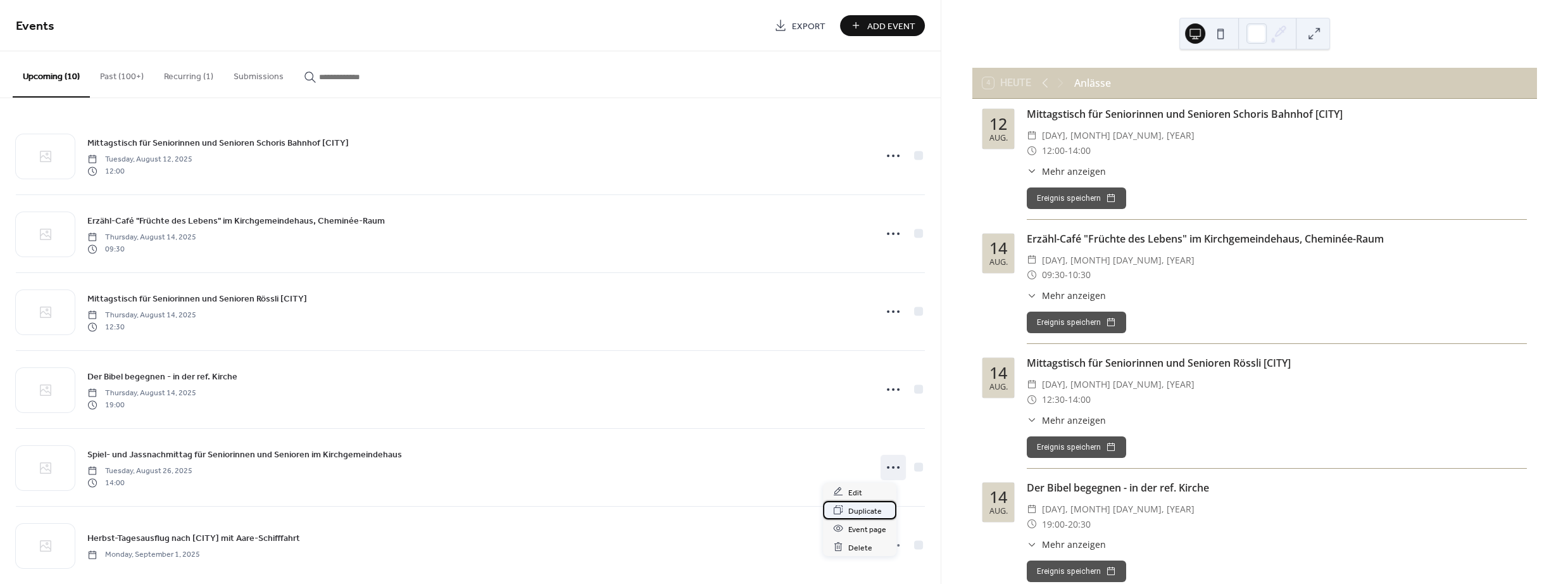 click on "Duplicate" at bounding box center (865, 511) 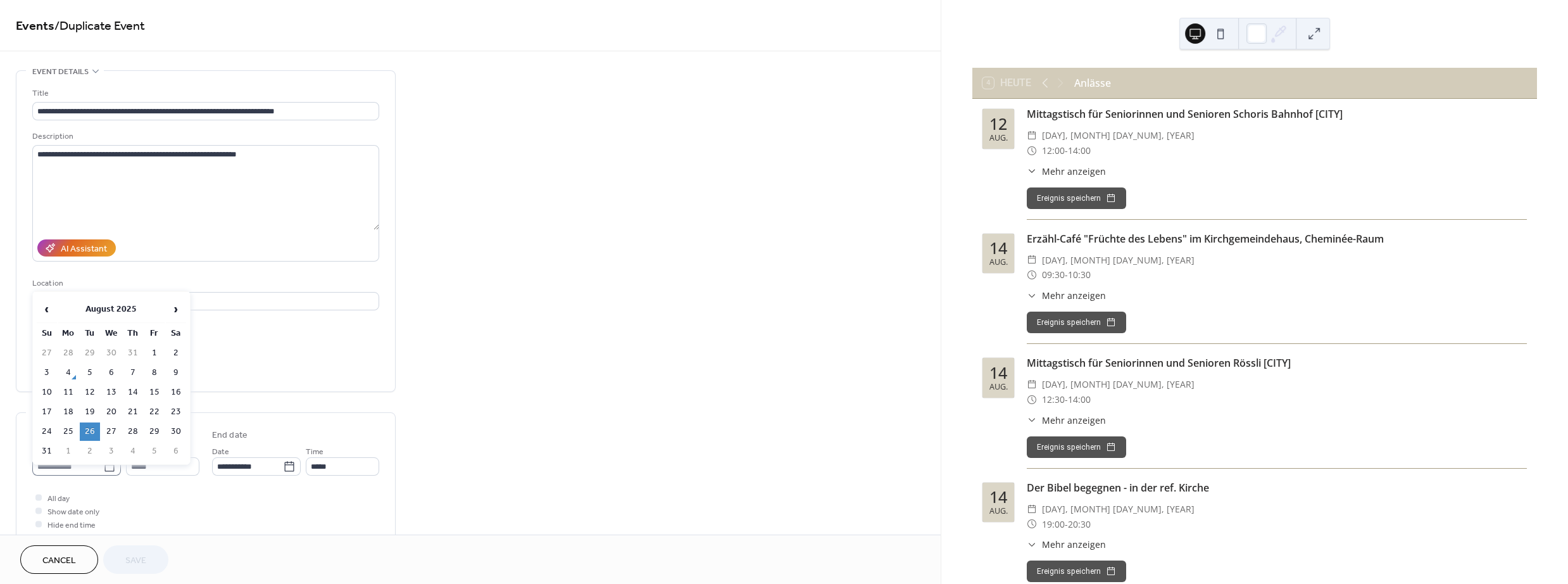 click 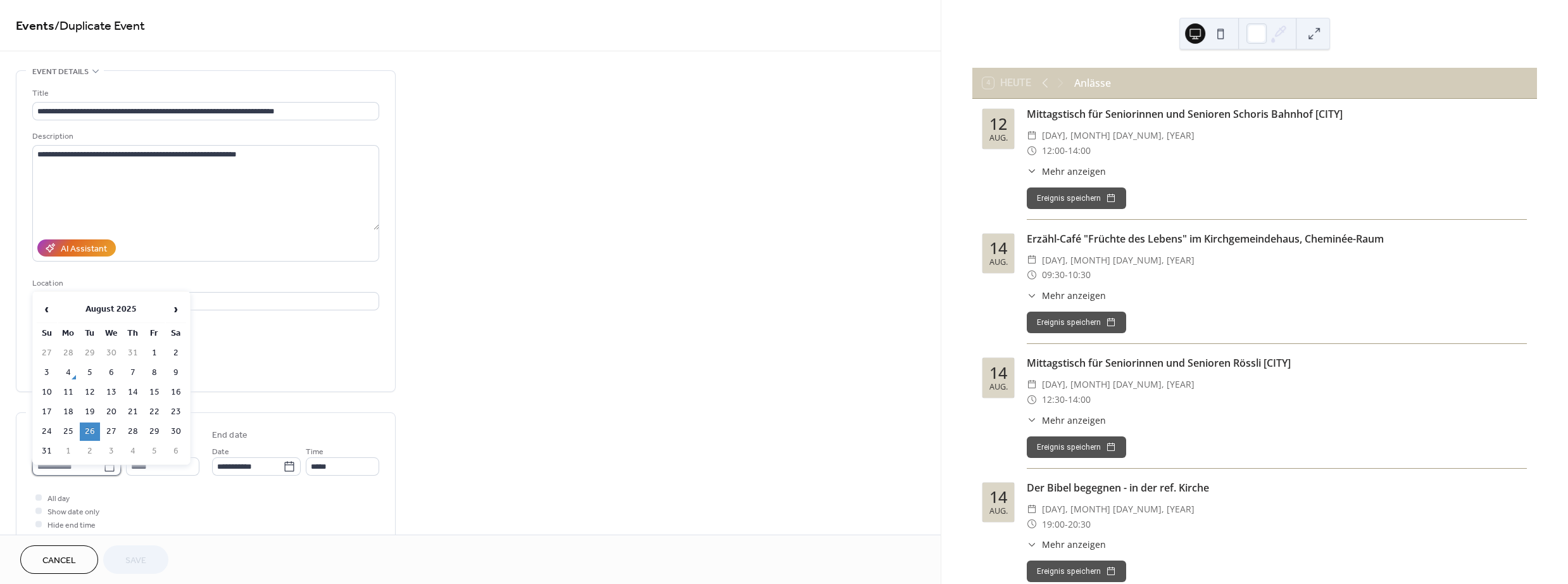 click on "**********" at bounding box center [68, 466] 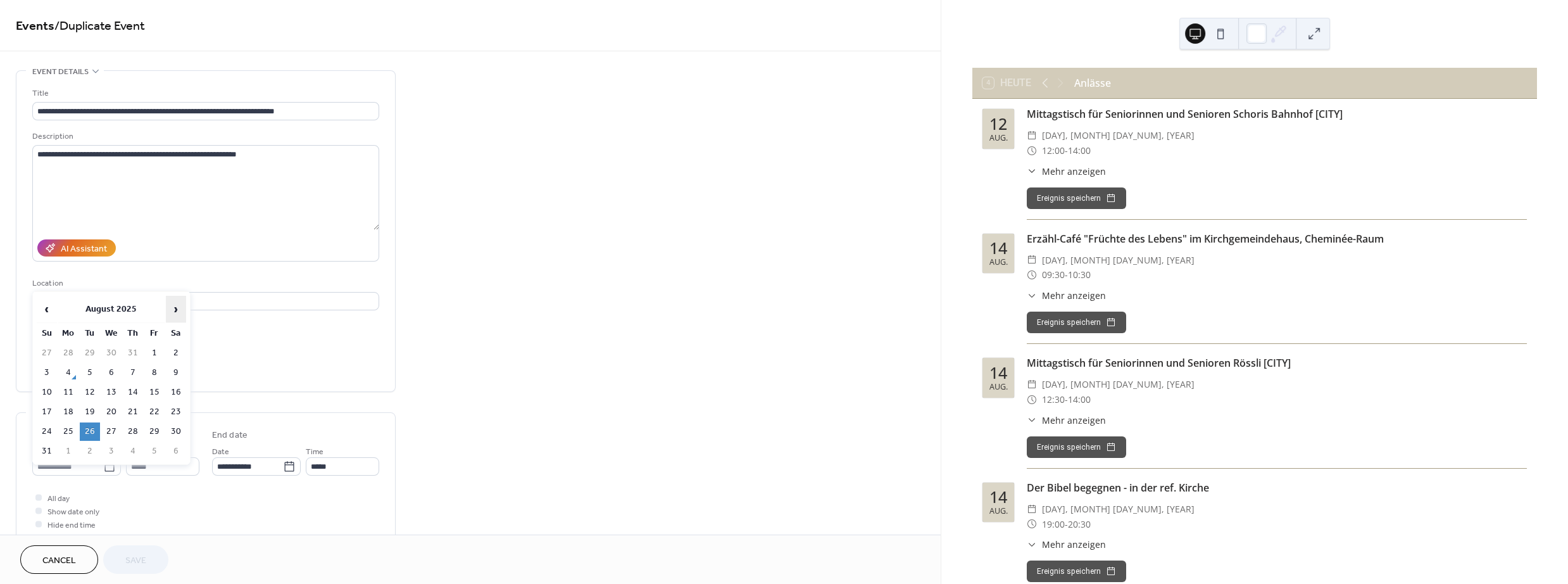 click on "›" at bounding box center [176, 309] 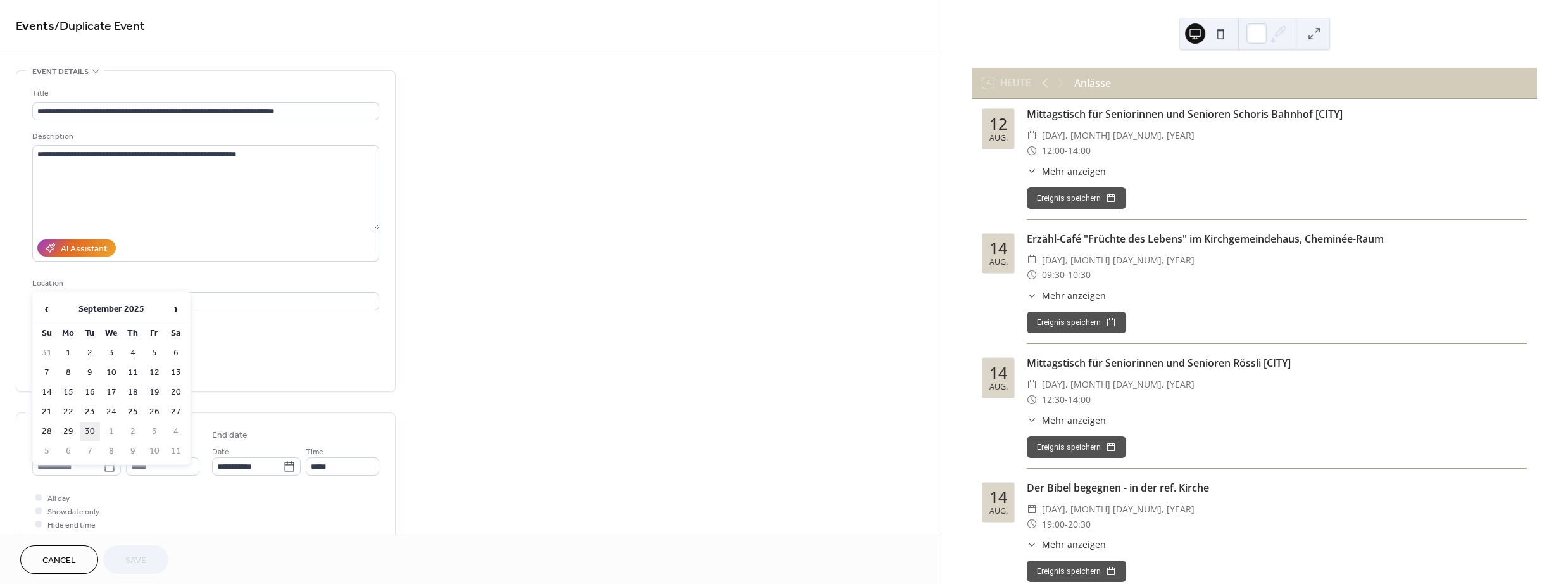 click on "30" at bounding box center [90, 431] 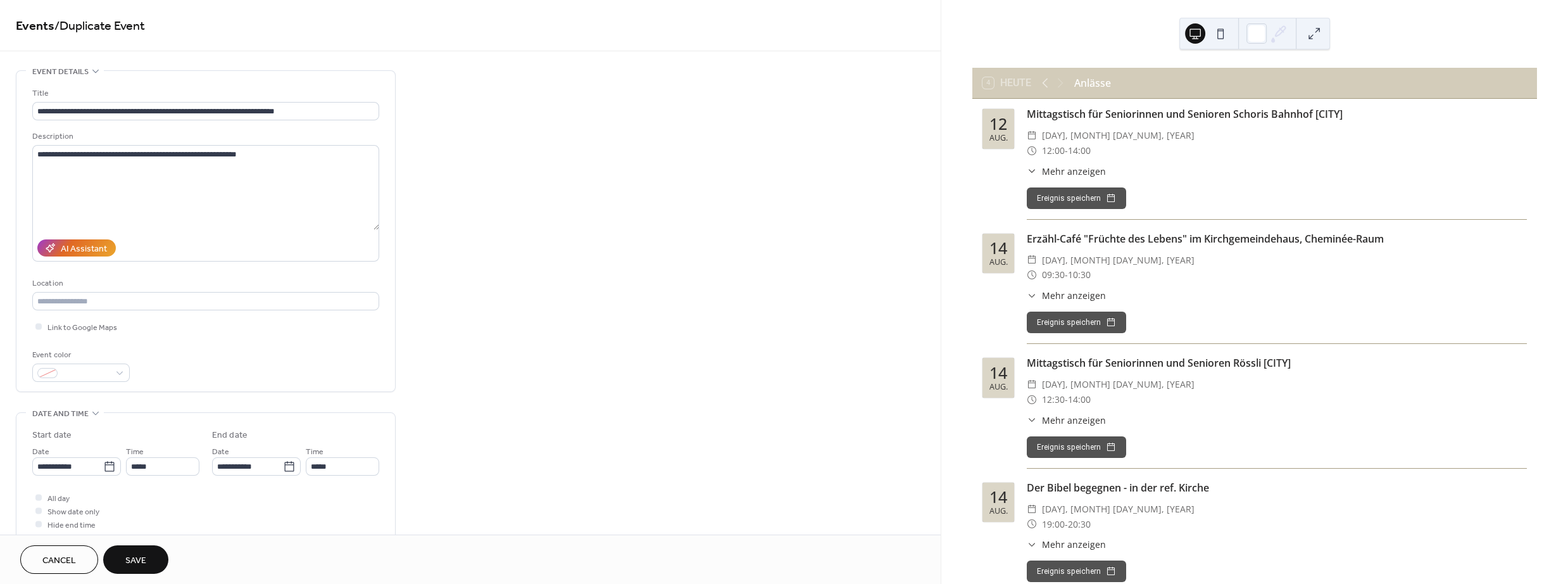 click on "Save" at bounding box center (135, 561) 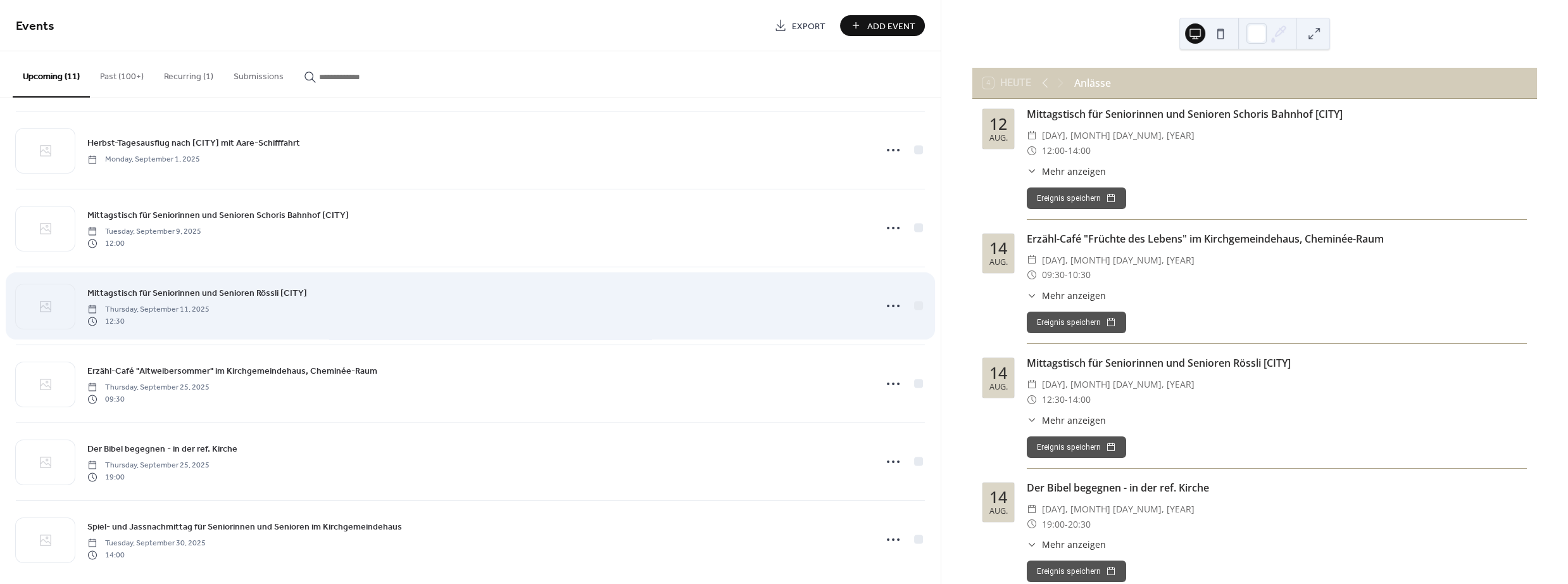 scroll, scrollTop: 408, scrollLeft: 0, axis: vertical 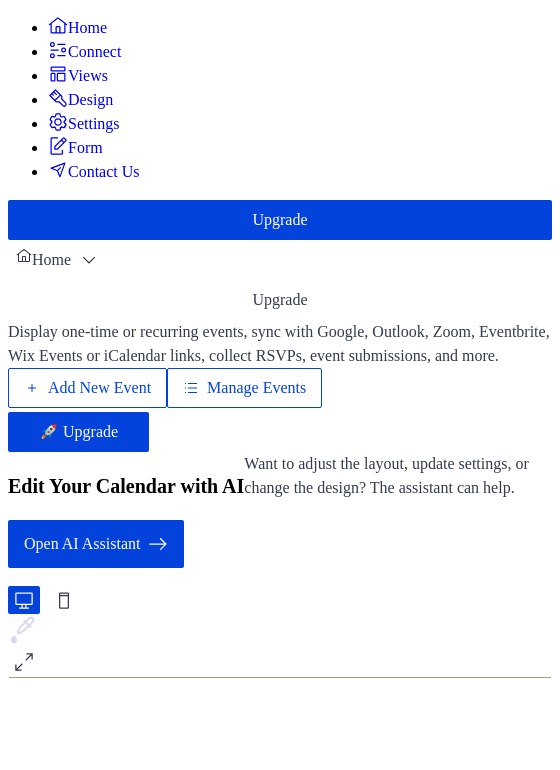 click on "Manage Events" at bounding box center (256, 388) 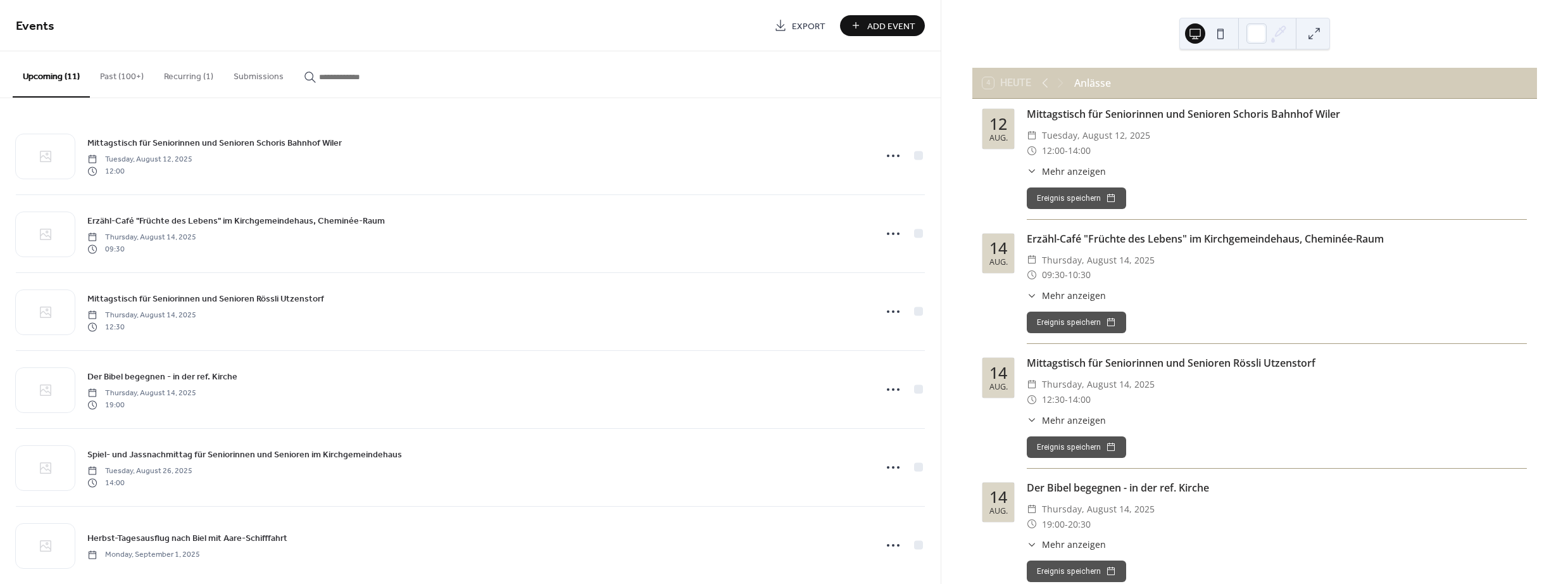 scroll, scrollTop: 0, scrollLeft: 0, axis: both 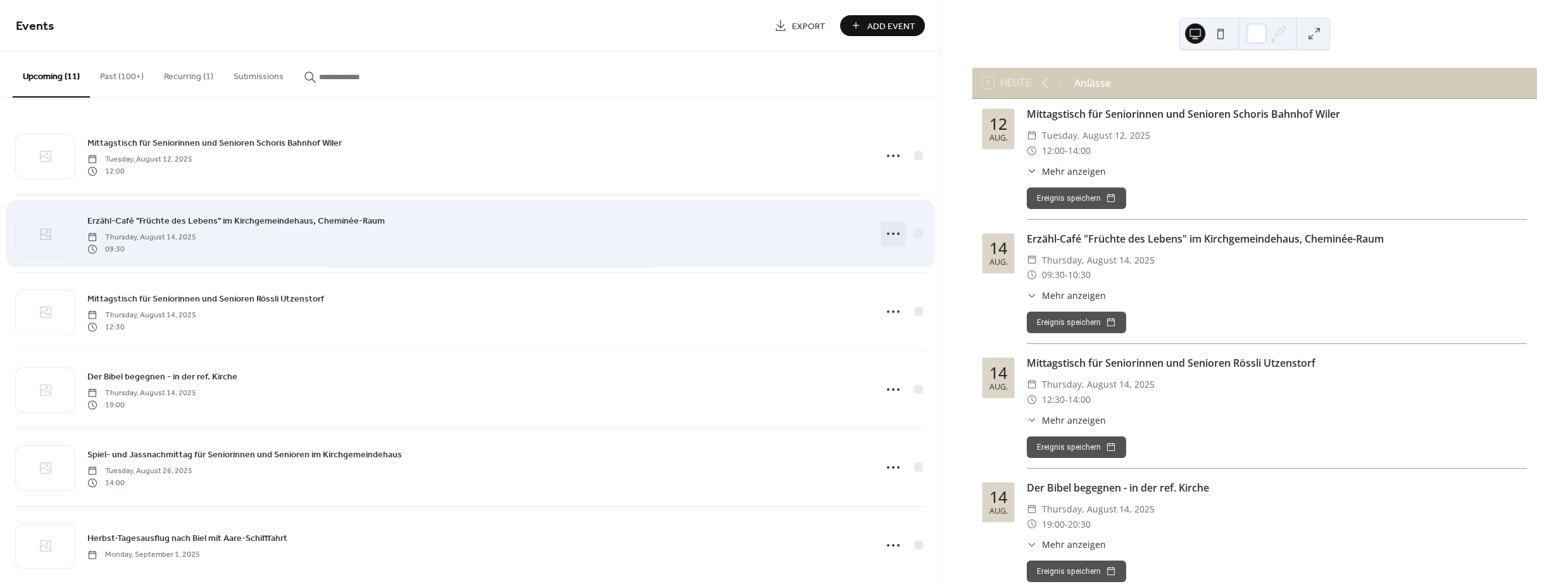 click 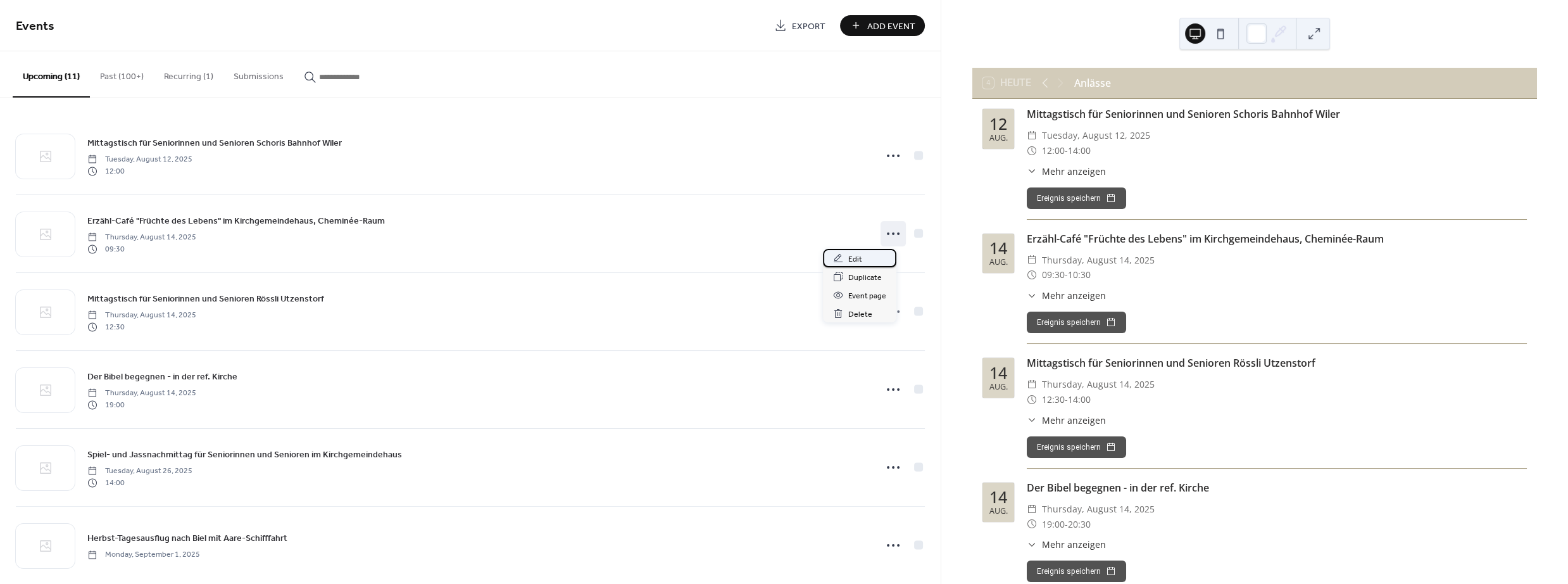 click on "Edit" at bounding box center (860, 258) 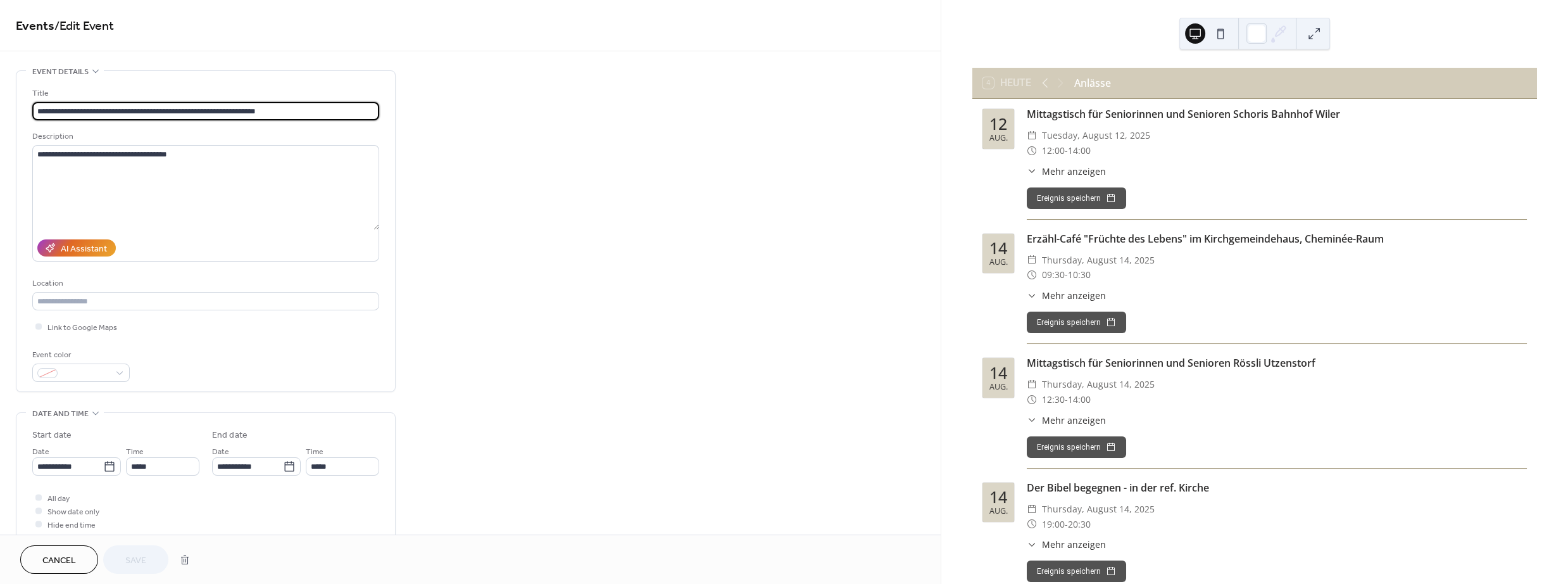 click on "**********" at bounding box center [206, 111] 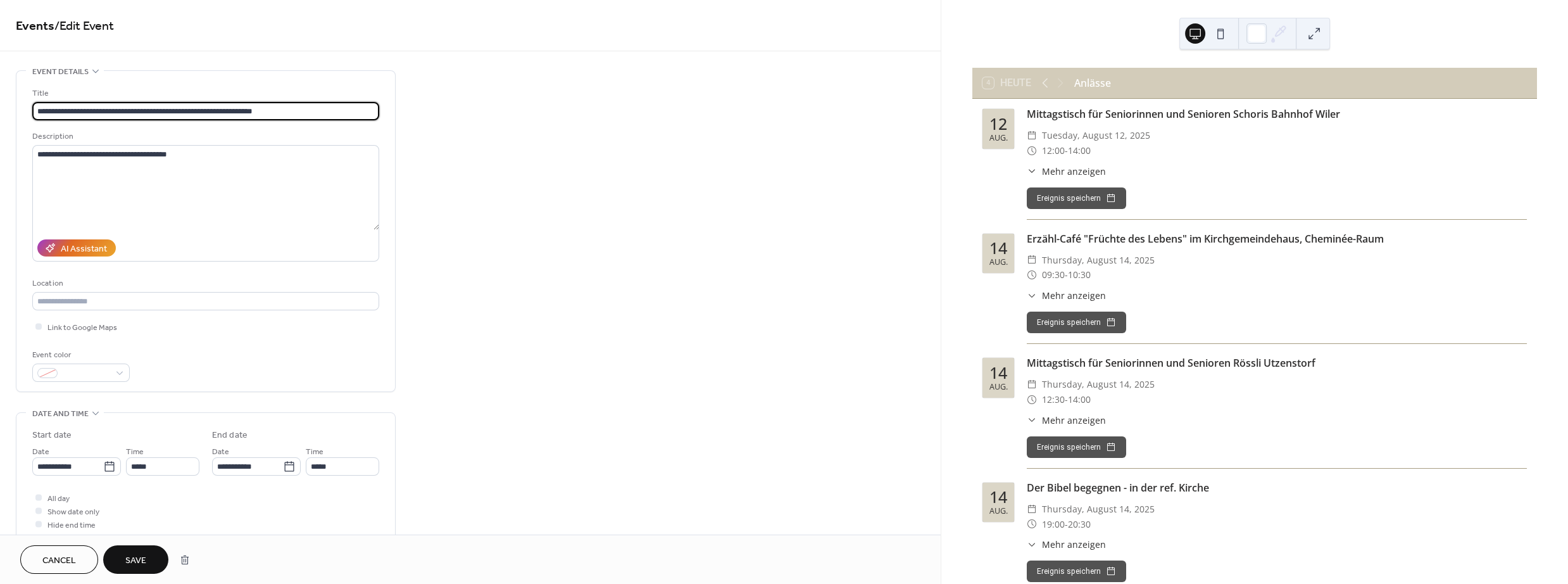 type on "**********" 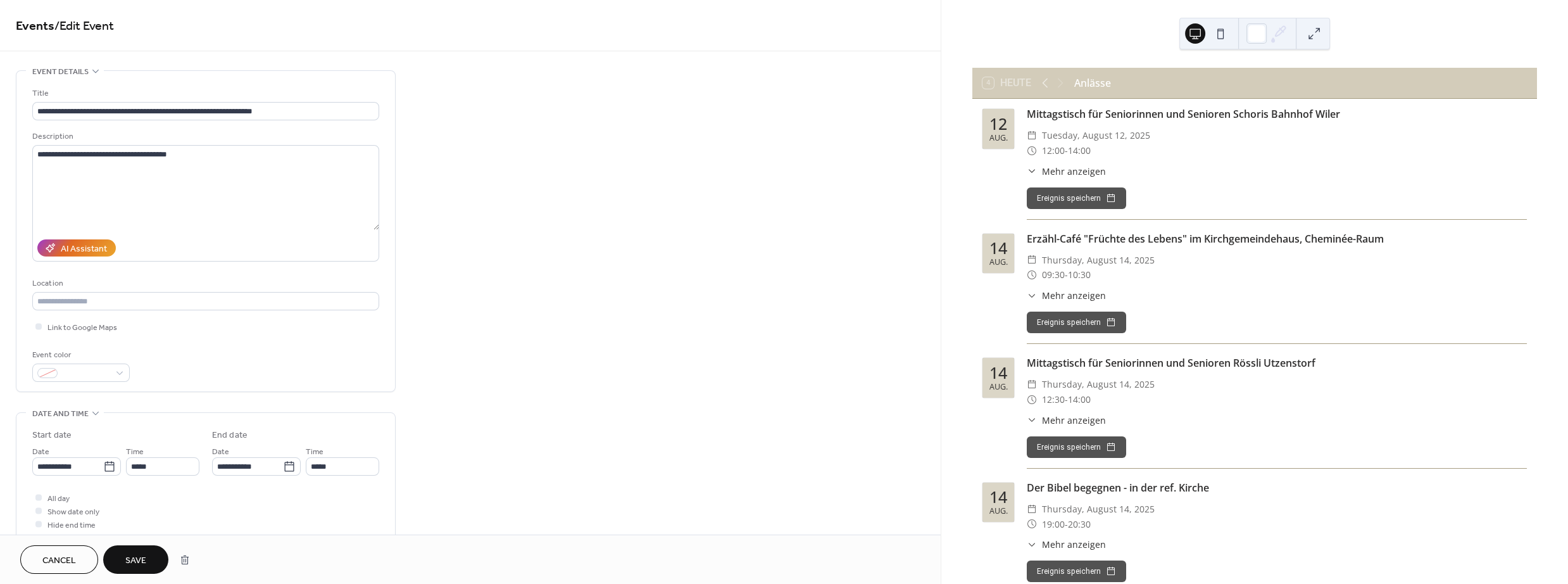 click on "Save" at bounding box center (135, 559) 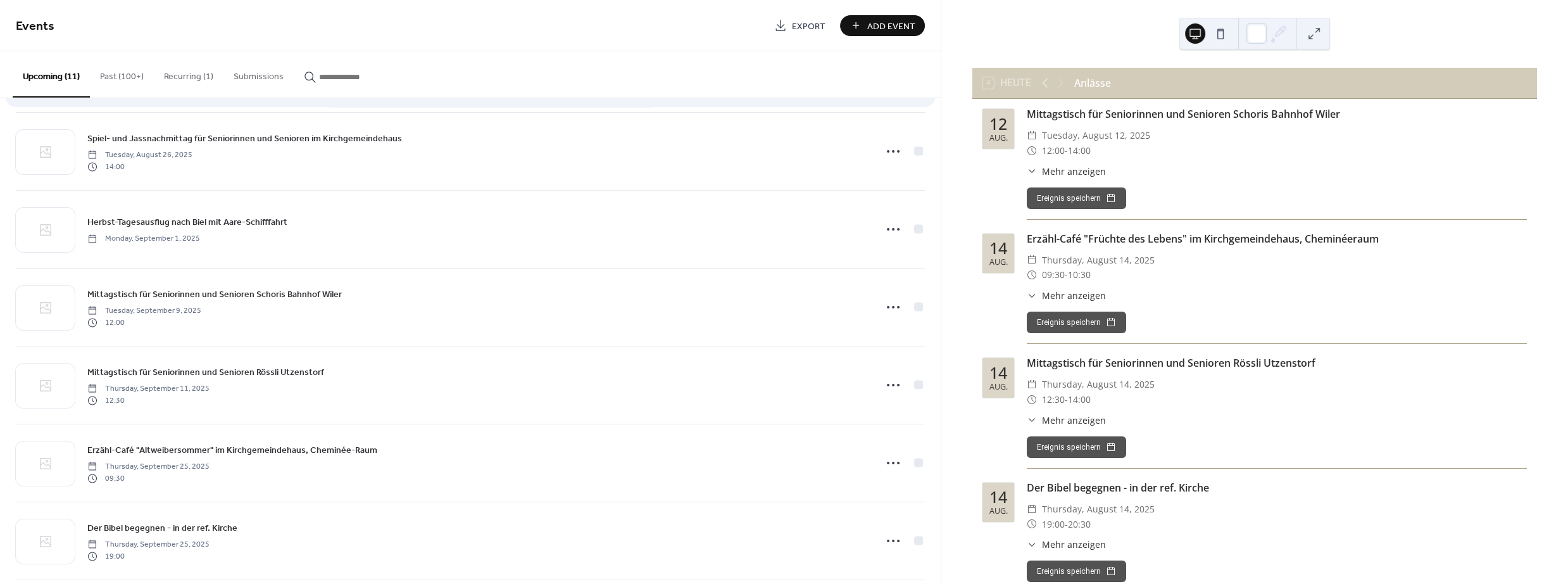 scroll, scrollTop: 356, scrollLeft: 0, axis: vertical 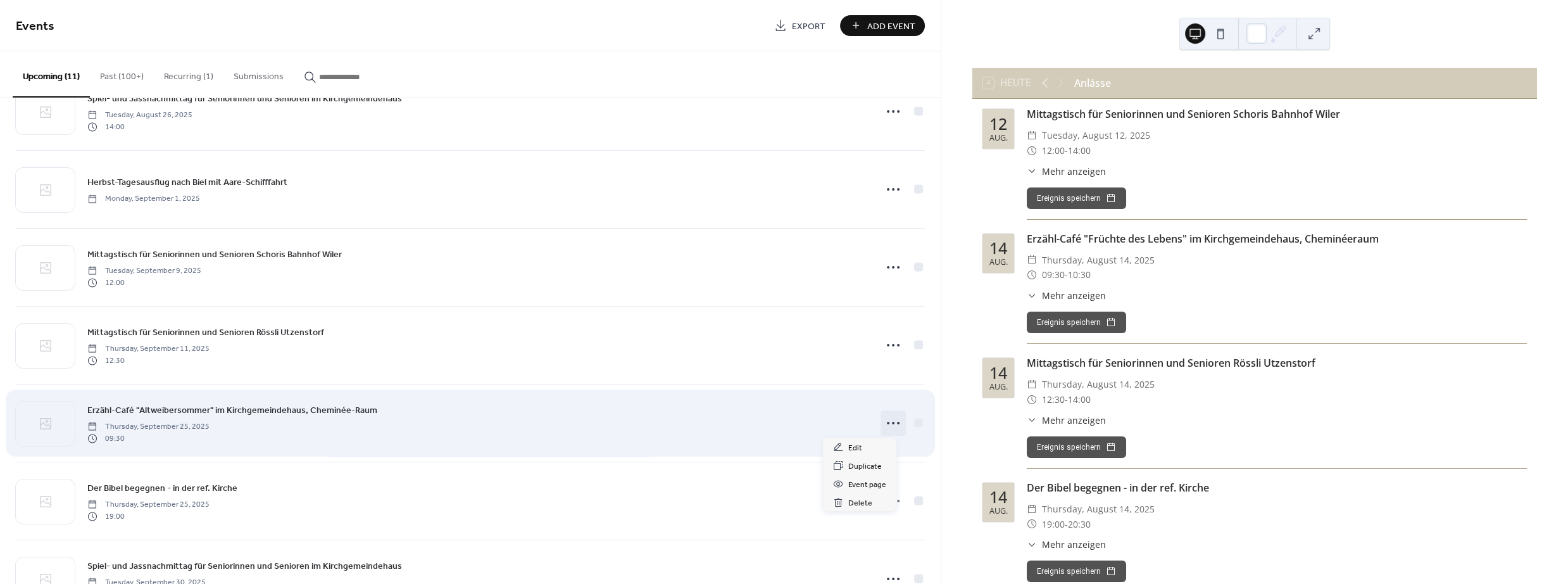 click 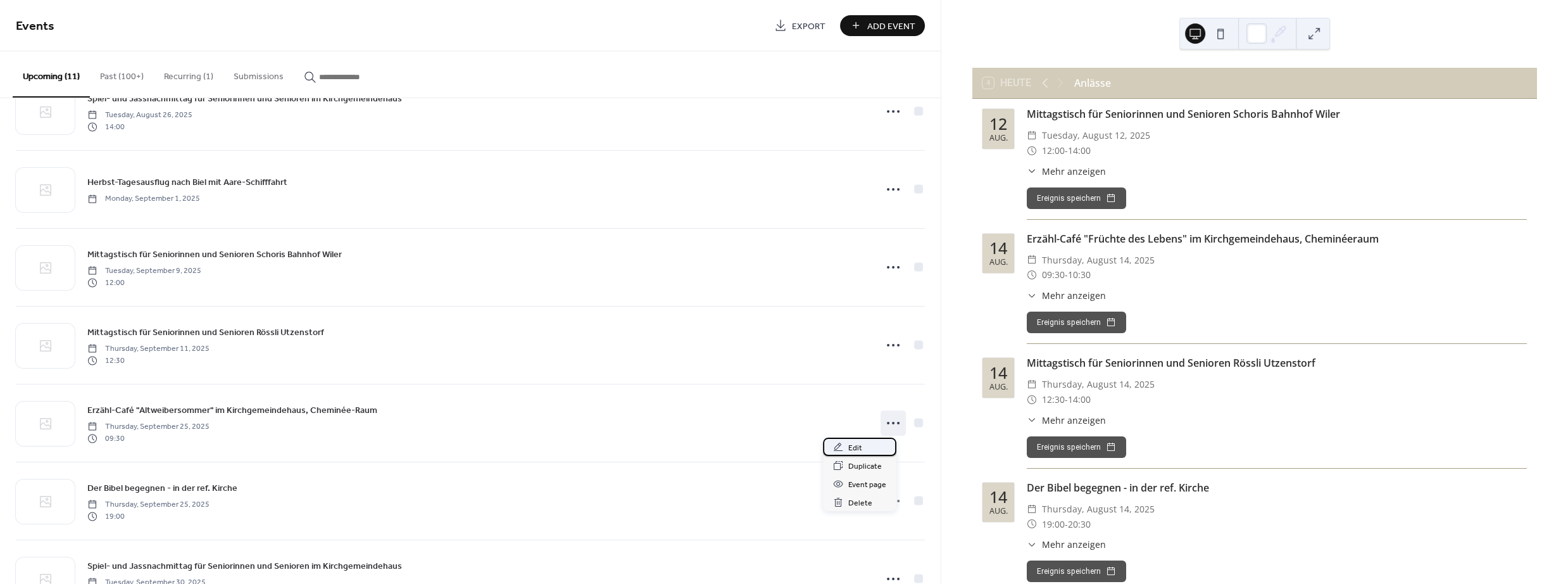 click on "Edit" at bounding box center (860, 447) 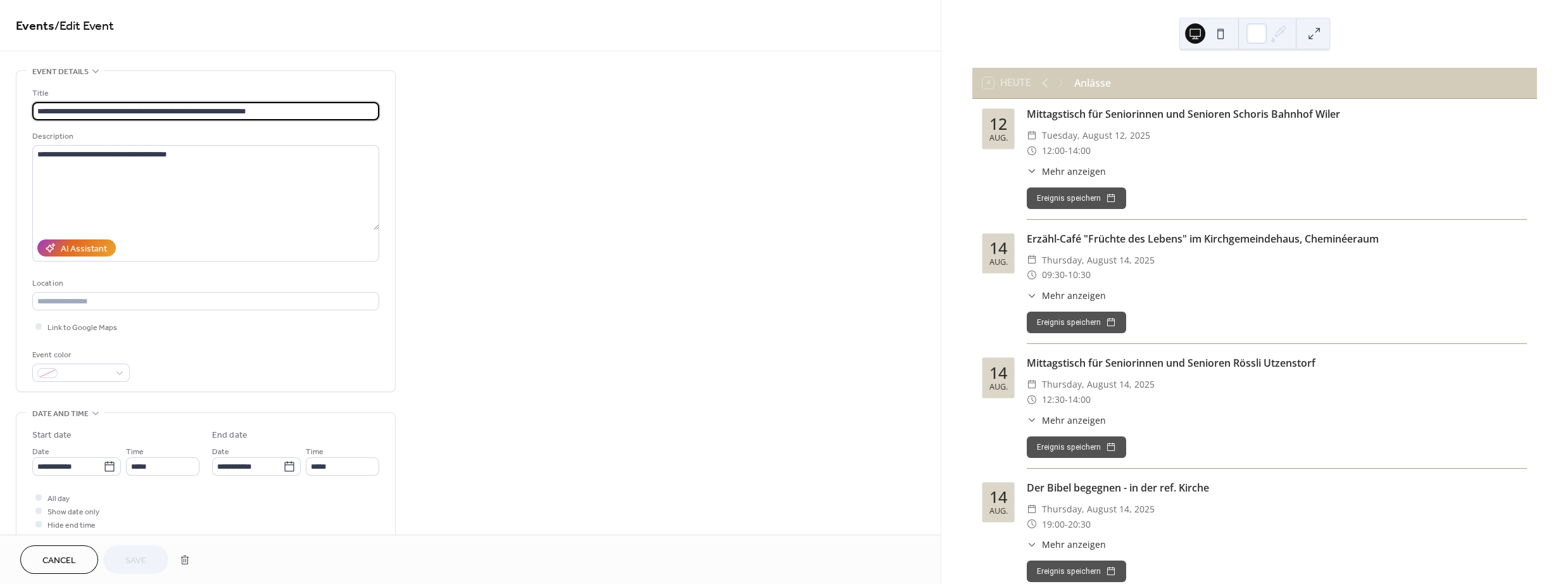 click on "**********" at bounding box center [206, 111] 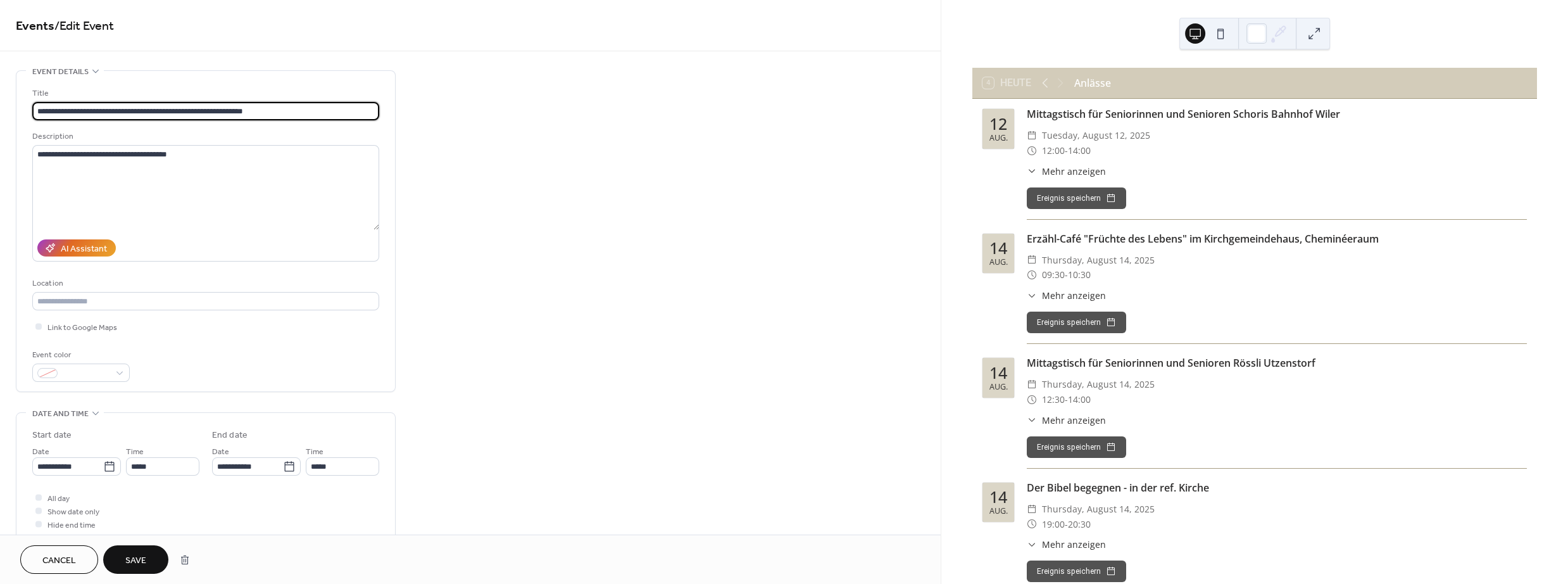type on "**********" 